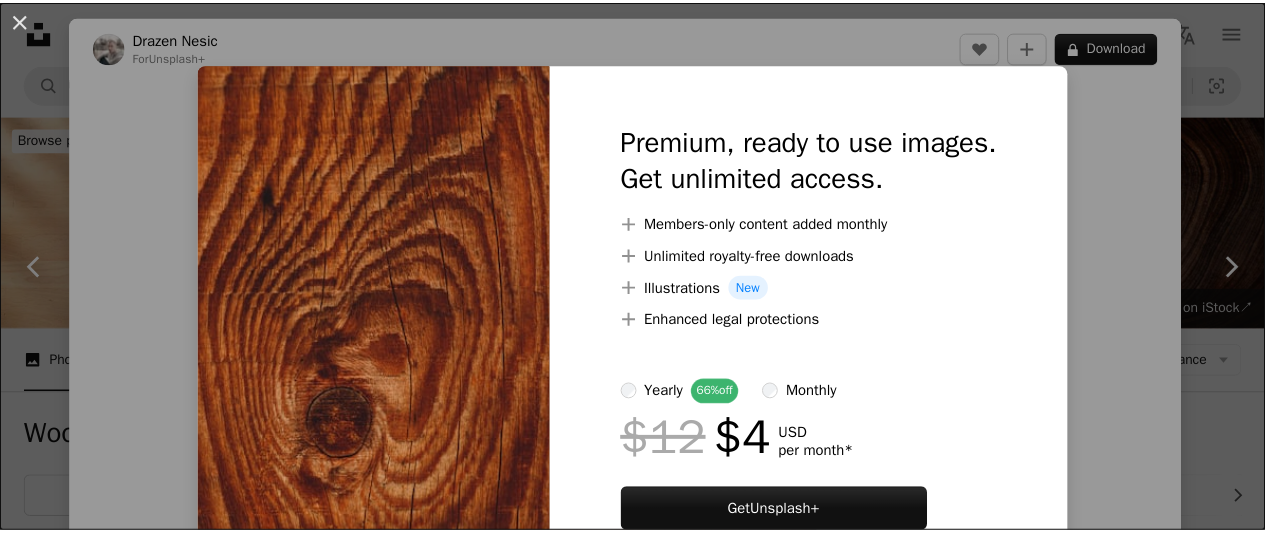 scroll, scrollTop: 4800, scrollLeft: 0, axis: vertical 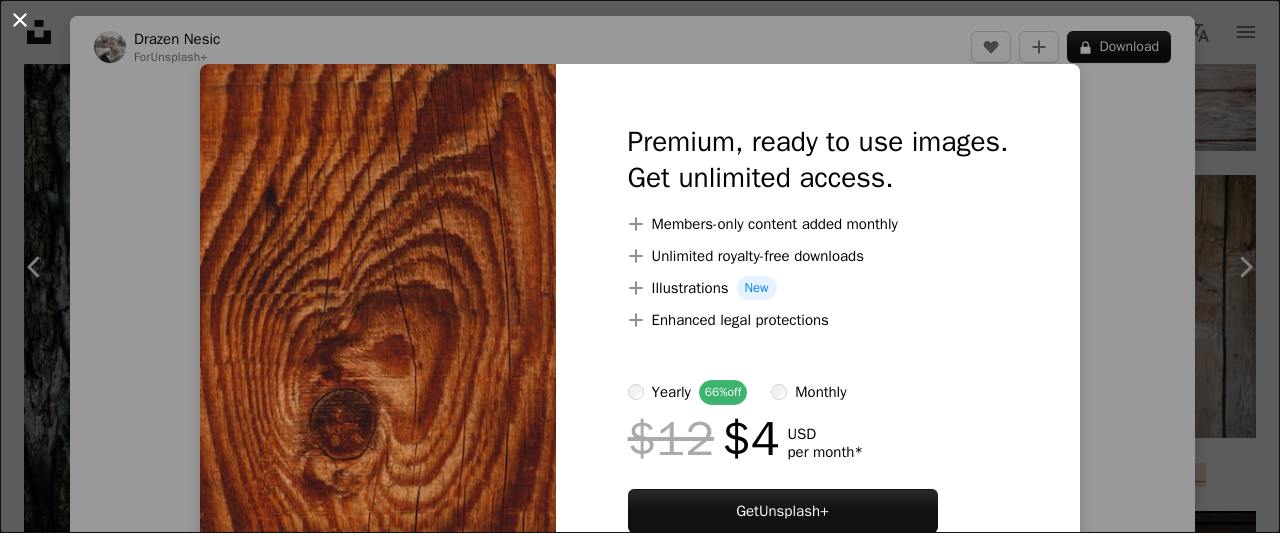 click on "An X shape" at bounding box center [20, 20] 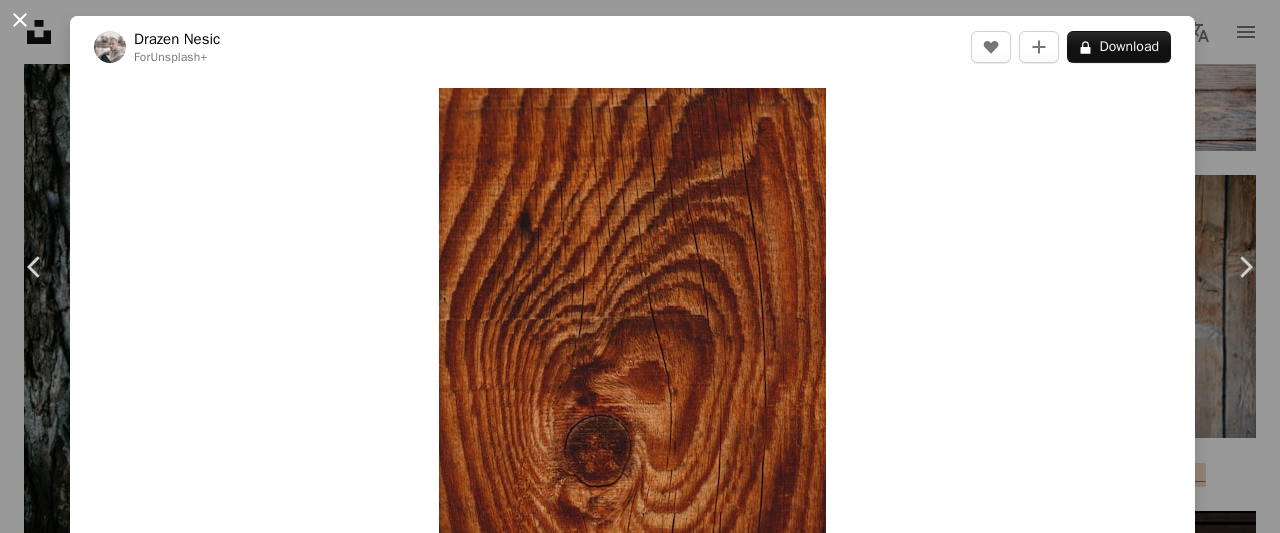 click on "An X shape" at bounding box center (20, 20) 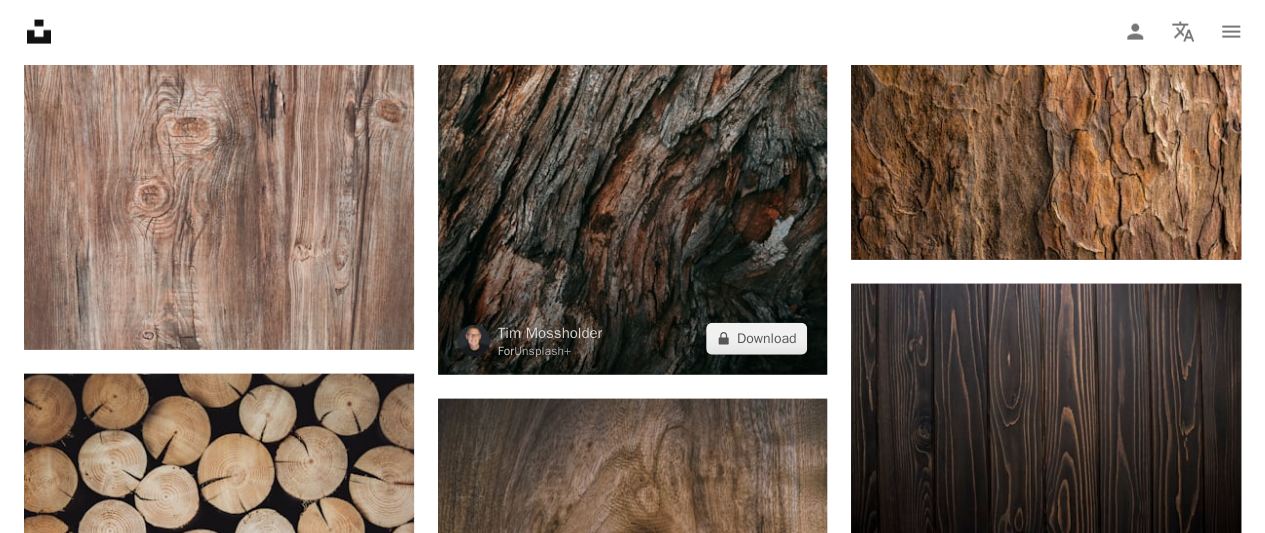 scroll, scrollTop: 2200, scrollLeft: 0, axis: vertical 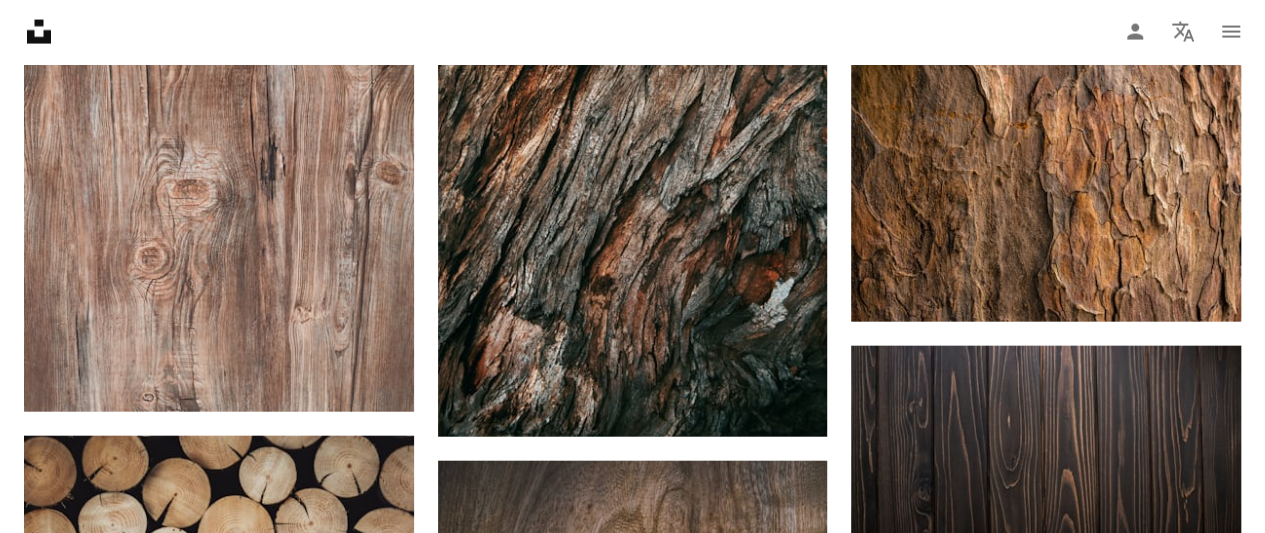 click at bounding box center (219, -327) 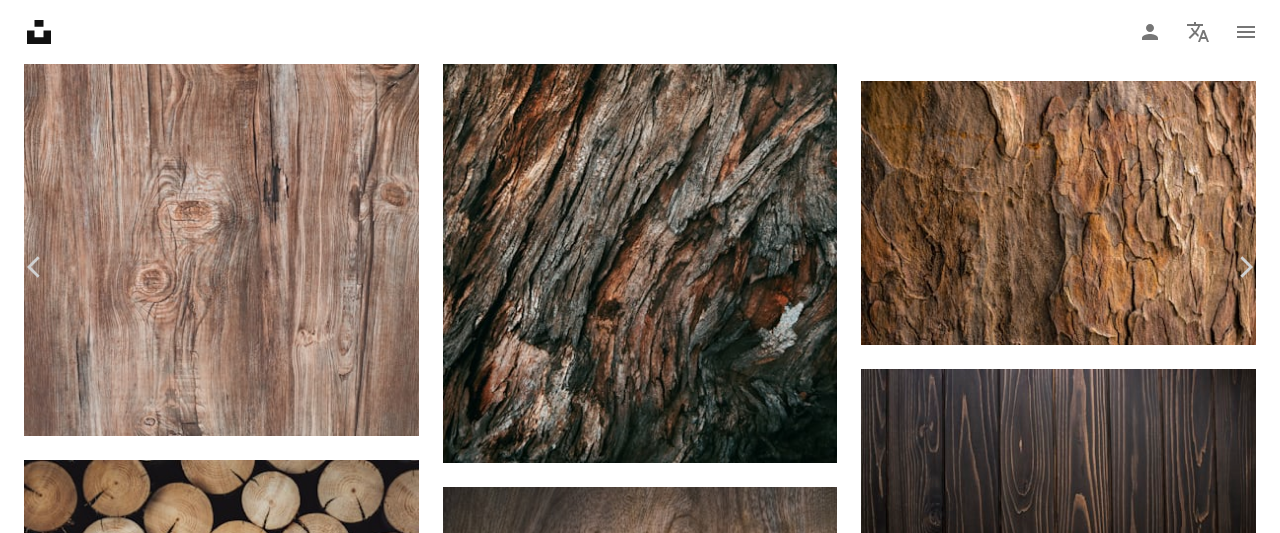click on "Chevron down" 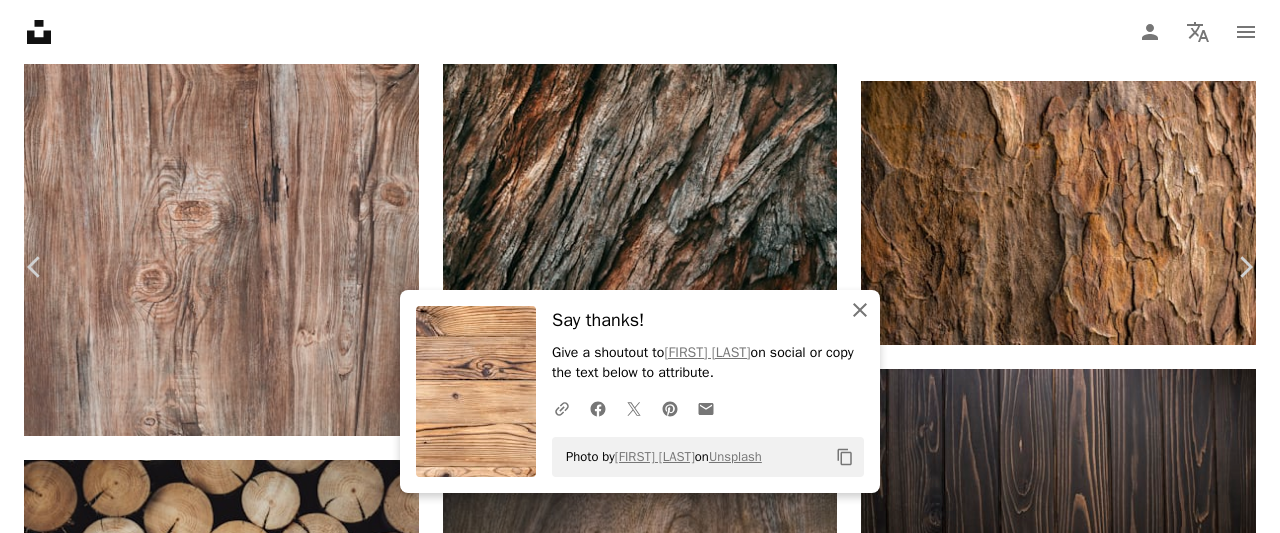 click 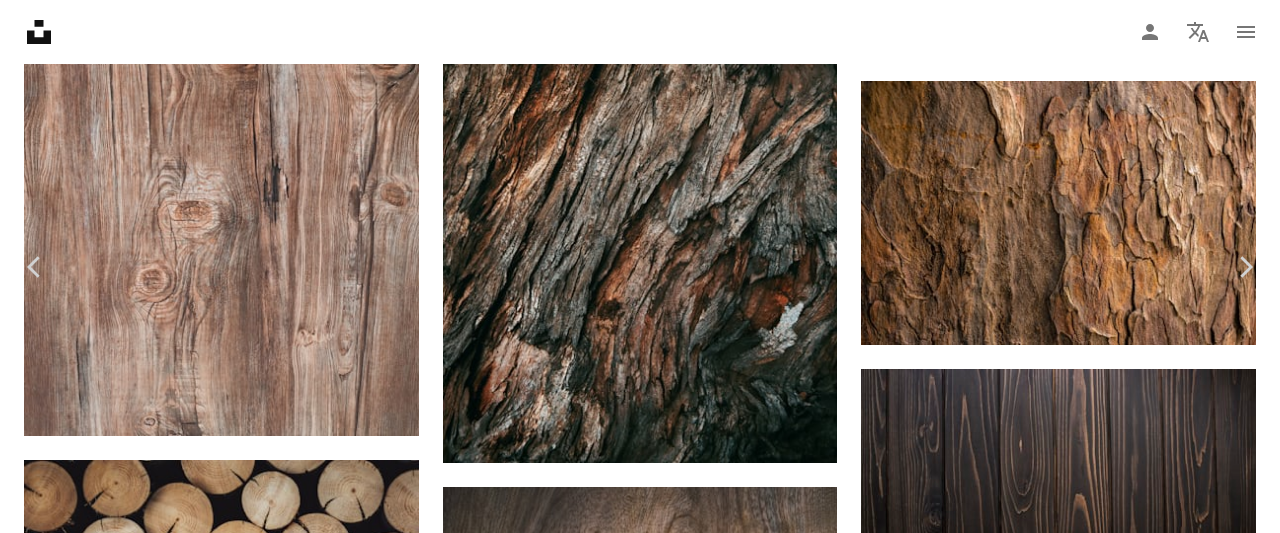 click on "An X shape" at bounding box center (20, 20) 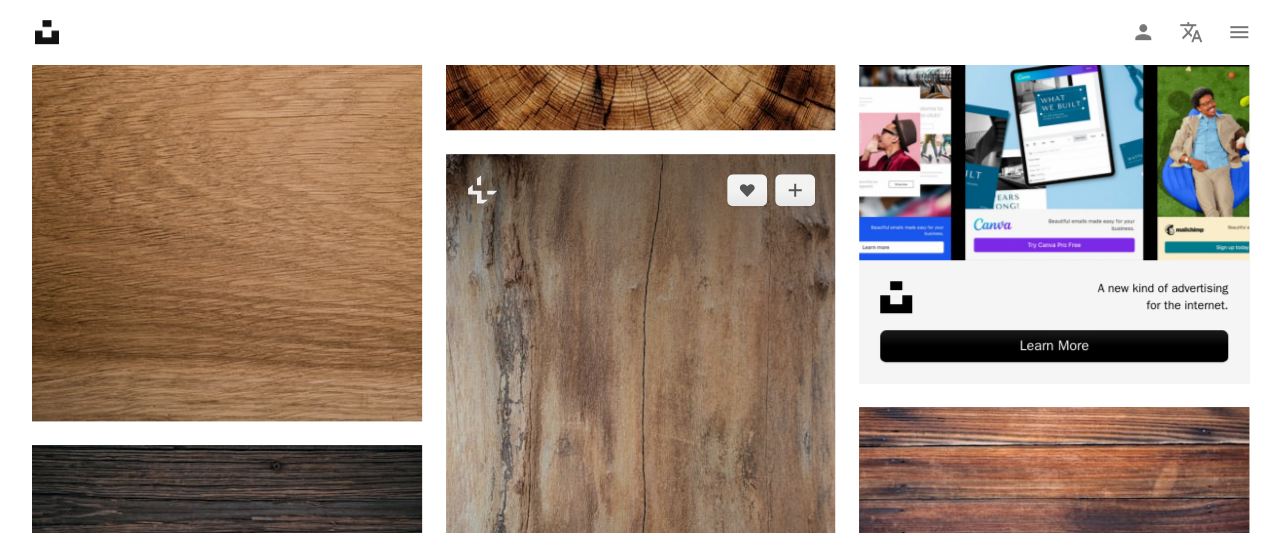scroll, scrollTop: 700, scrollLeft: 0, axis: vertical 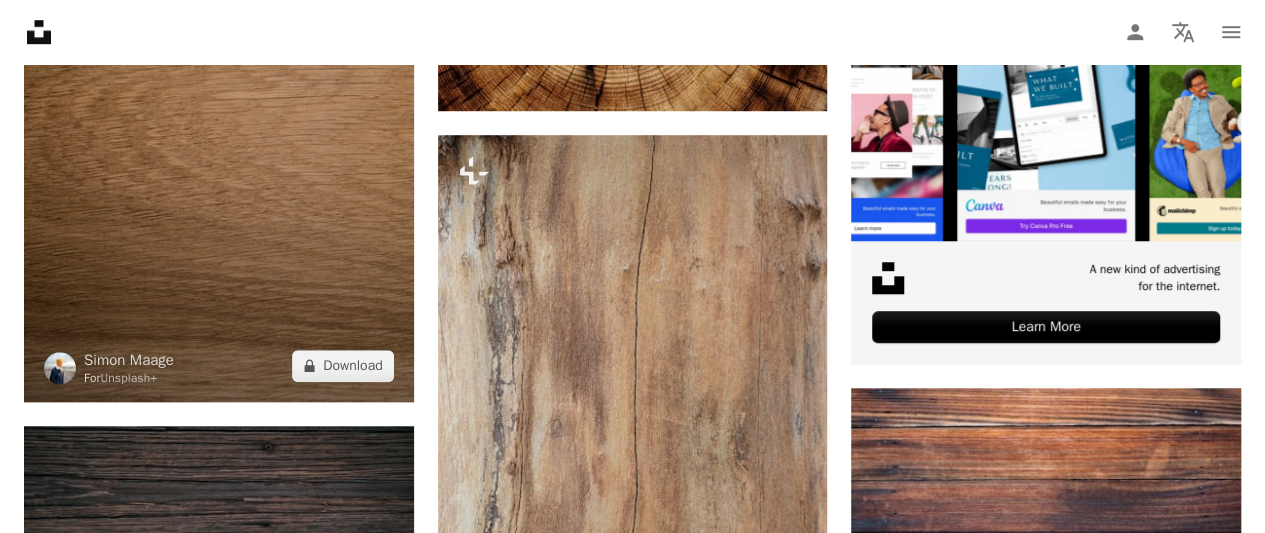 click at bounding box center (219, 126) 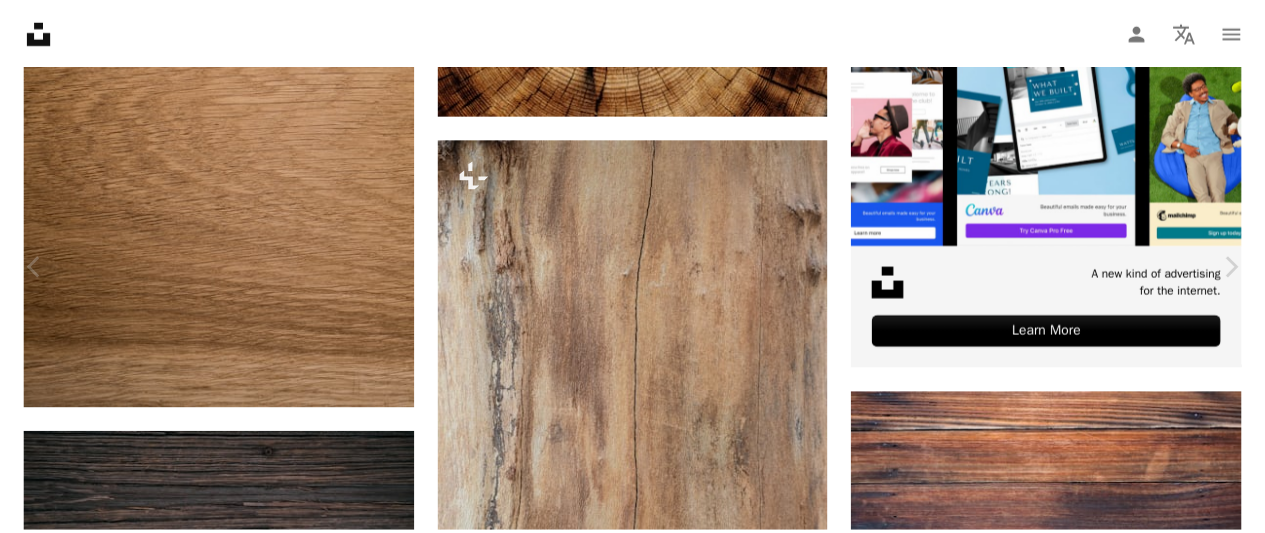 scroll, scrollTop: 100, scrollLeft: 0, axis: vertical 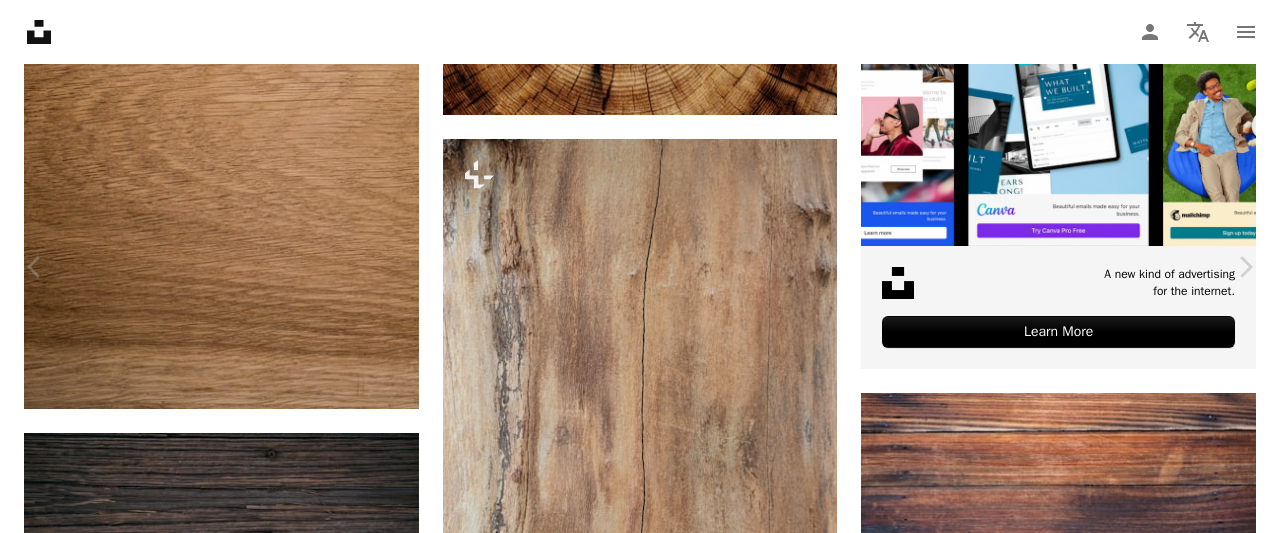 click on "An X shape" at bounding box center [20, 20] 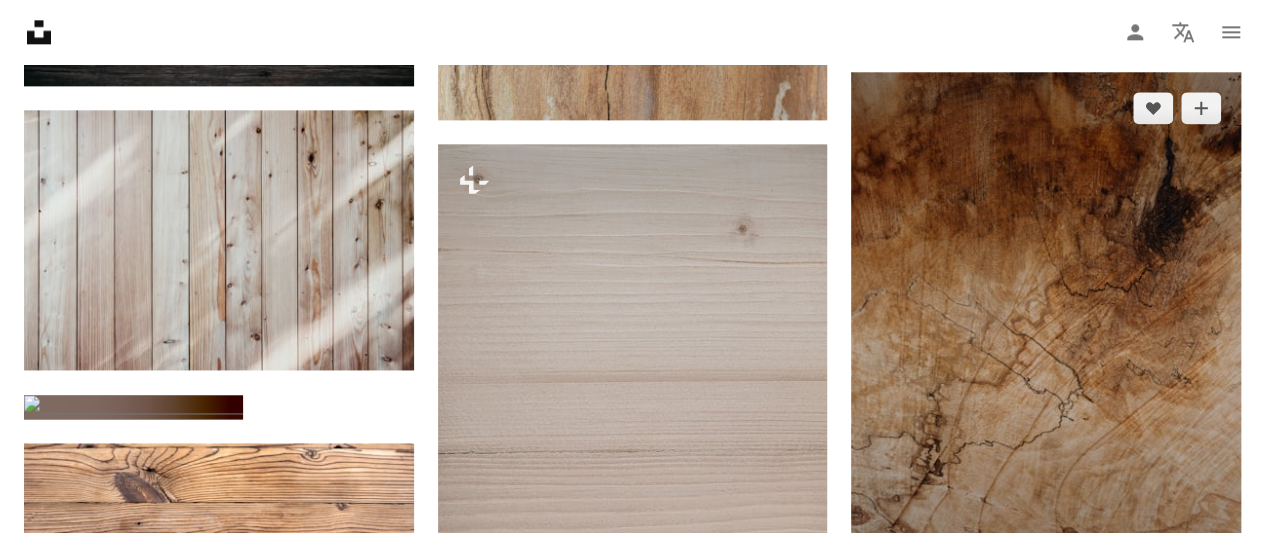scroll, scrollTop: 1500, scrollLeft: 0, axis: vertical 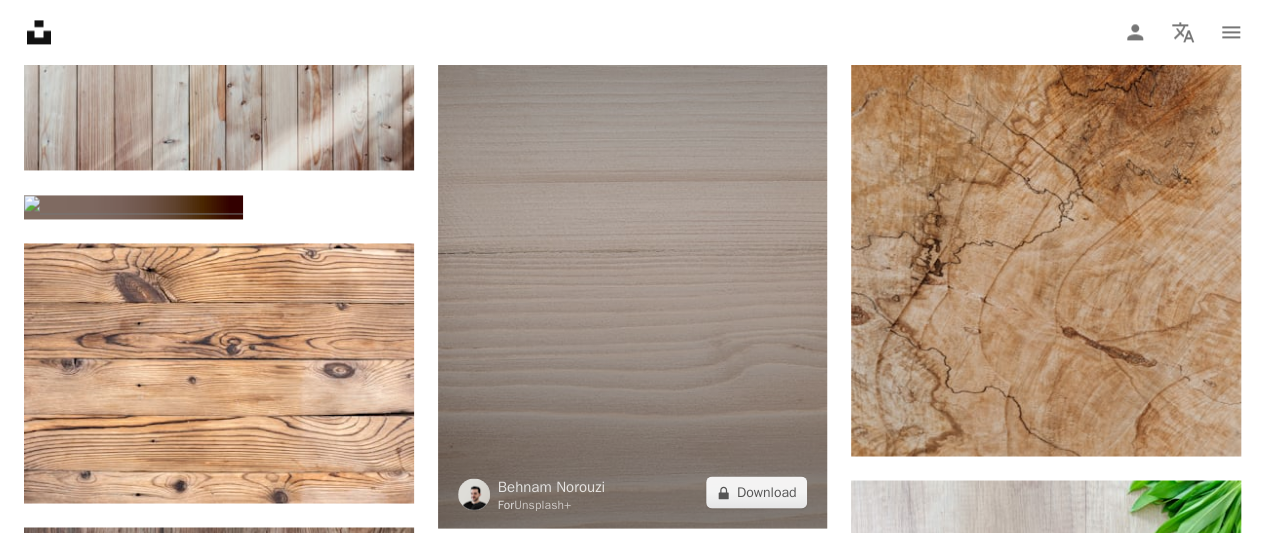 click at bounding box center (633, 236) 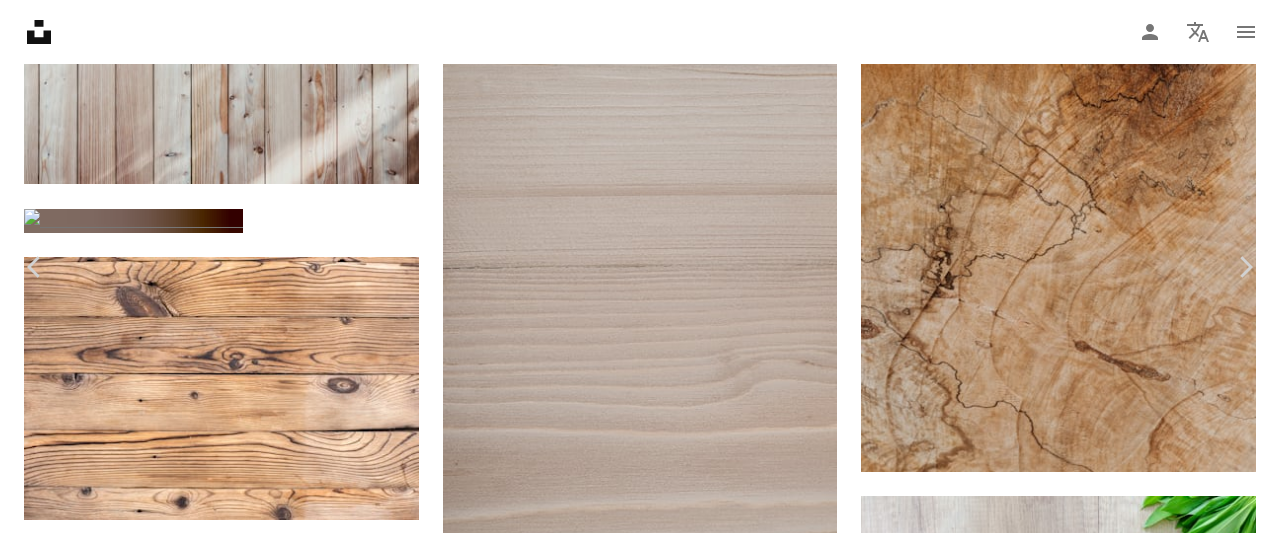 click on "A lock Download" at bounding box center [1119, 8064] 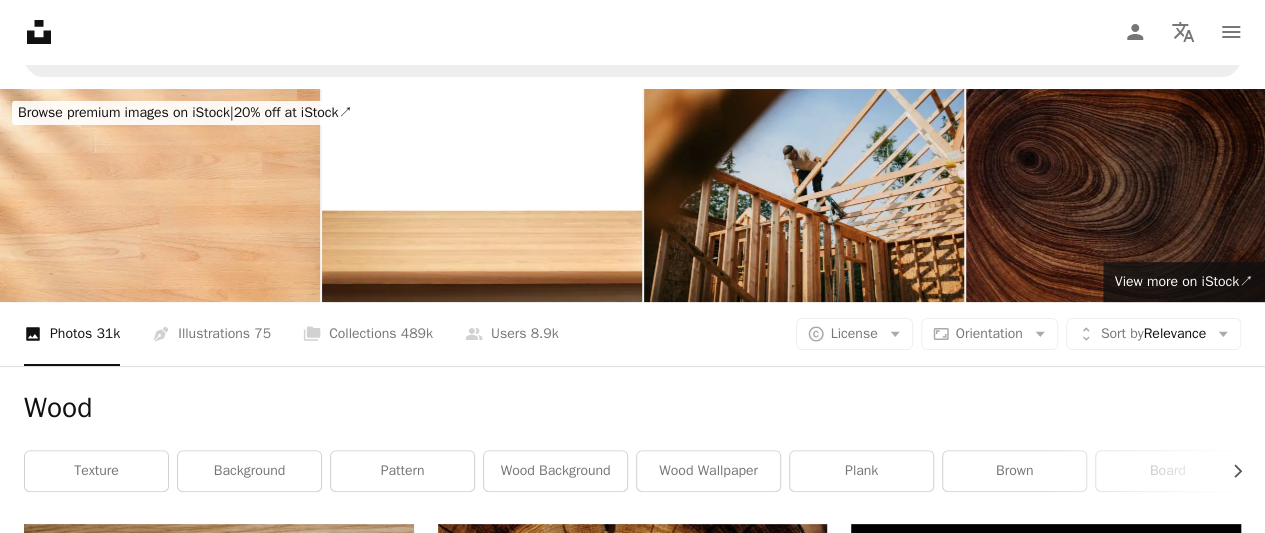 scroll, scrollTop: 0, scrollLeft: 0, axis: both 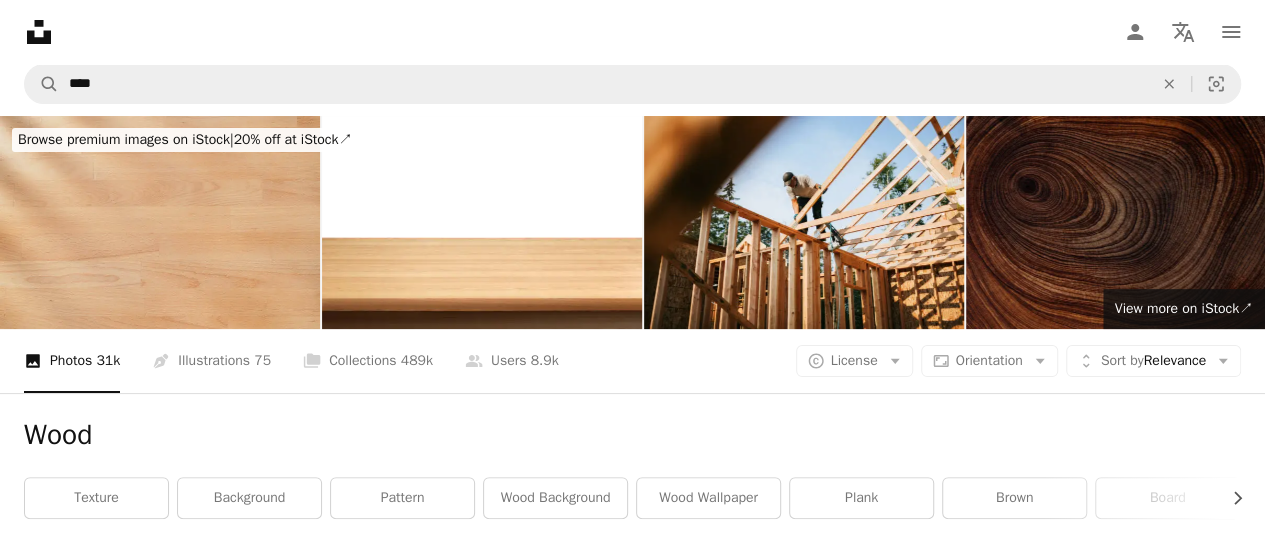 click at bounding box center (160, 222) 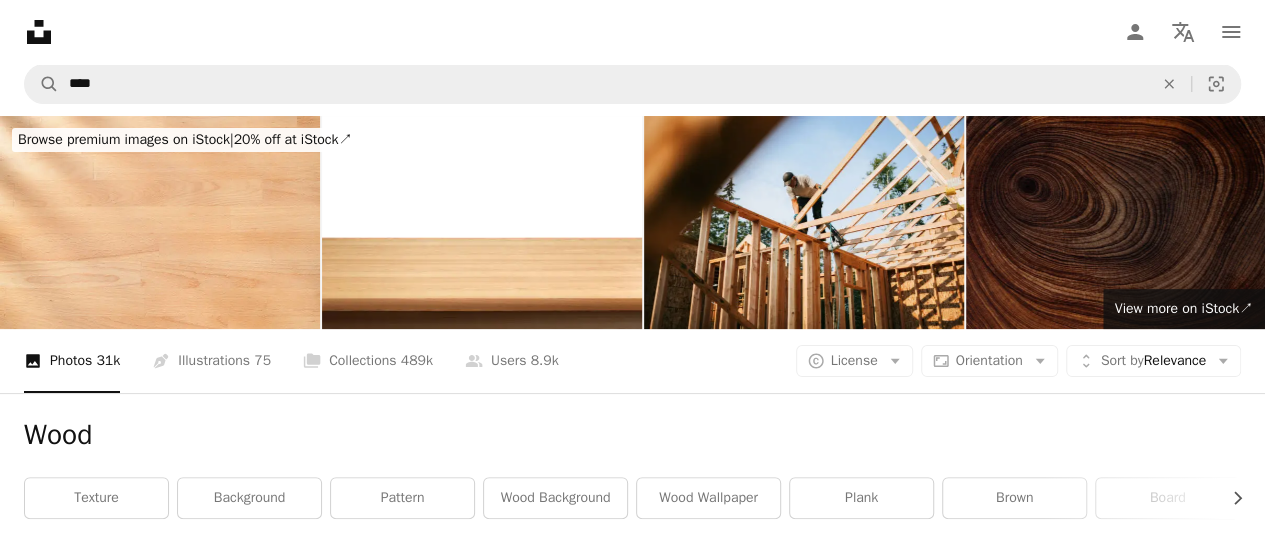 click at bounding box center (1126, 222) 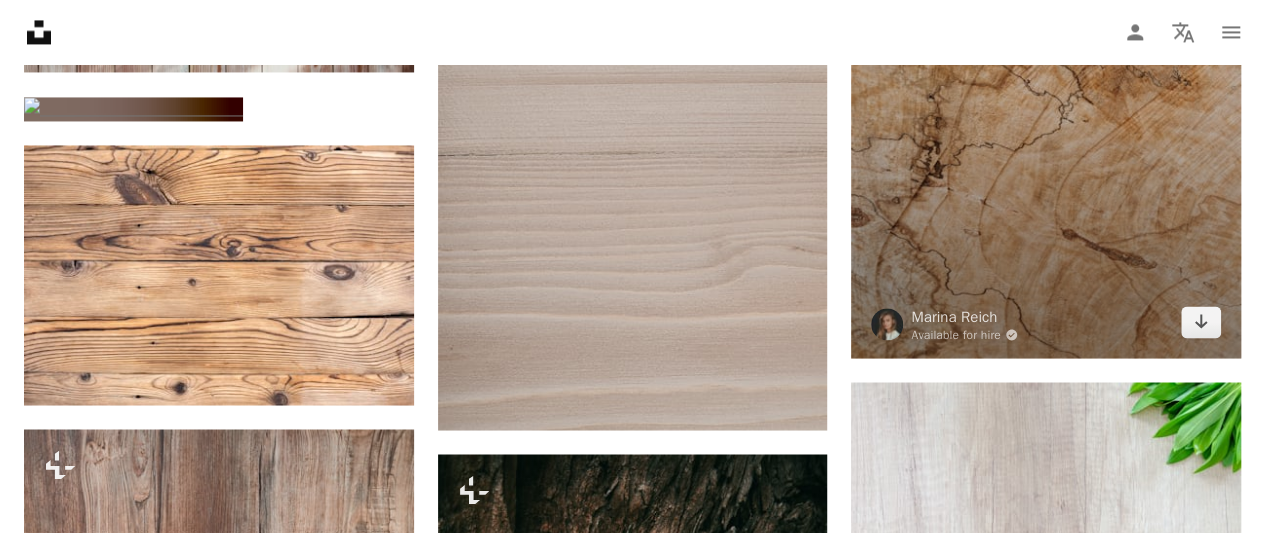 scroll, scrollTop: 1600, scrollLeft: 0, axis: vertical 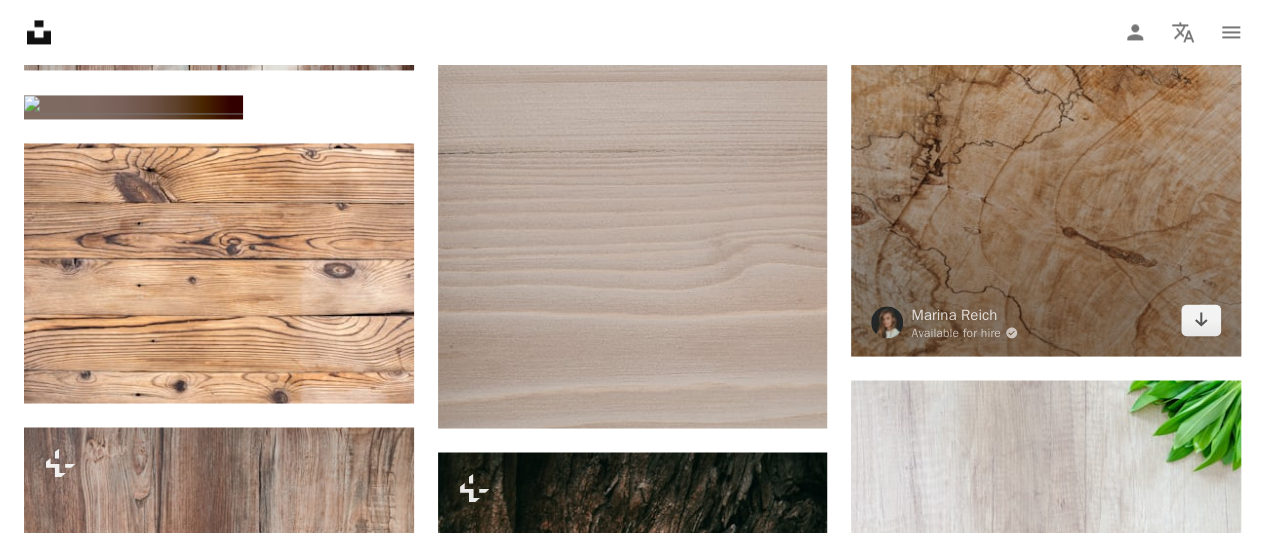 click at bounding box center [1046, 64] 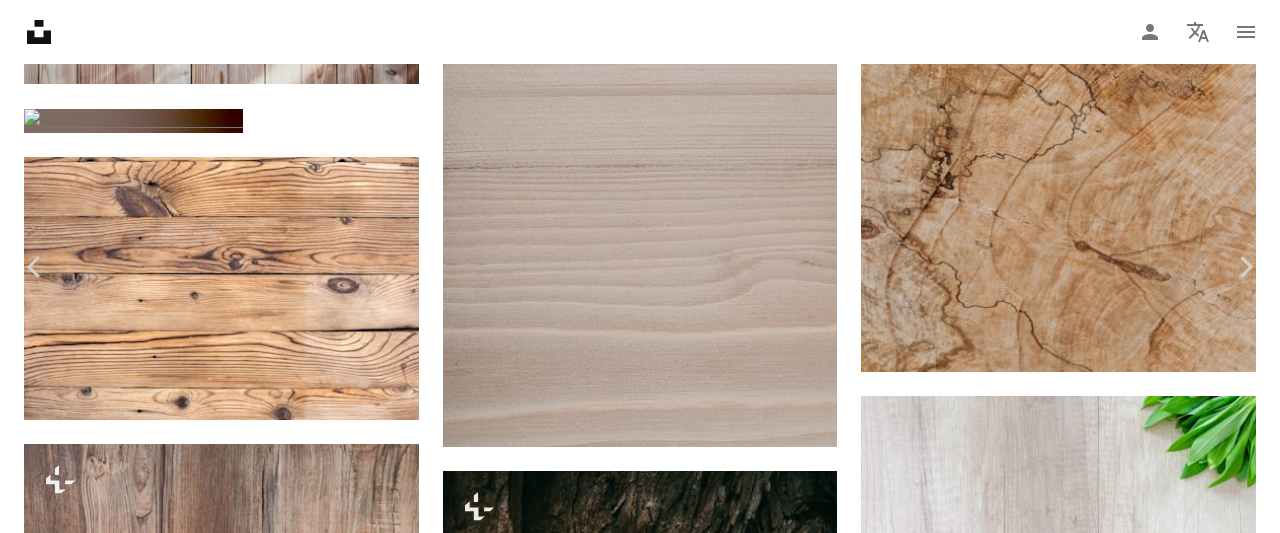 click on "Chevron down" 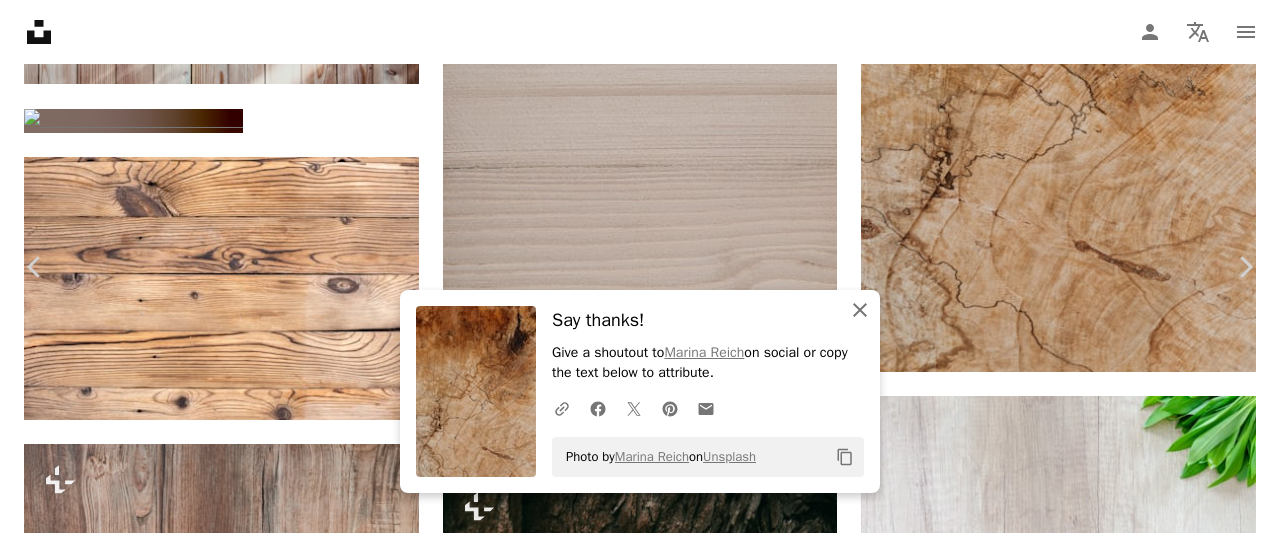 click on "An X shape" 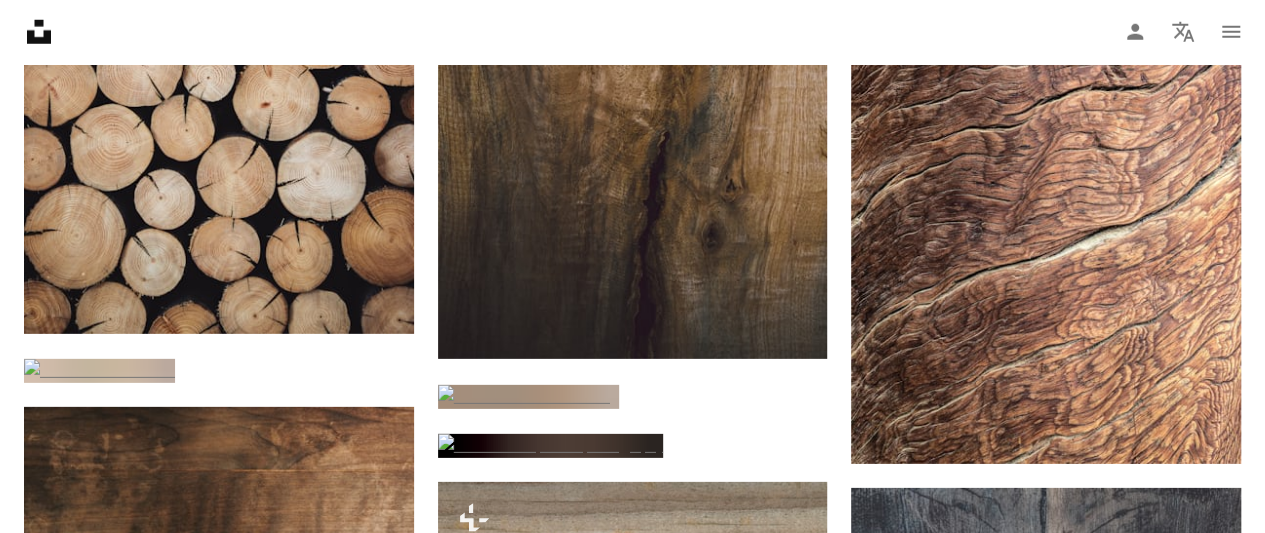 scroll, scrollTop: 2900, scrollLeft: 0, axis: vertical 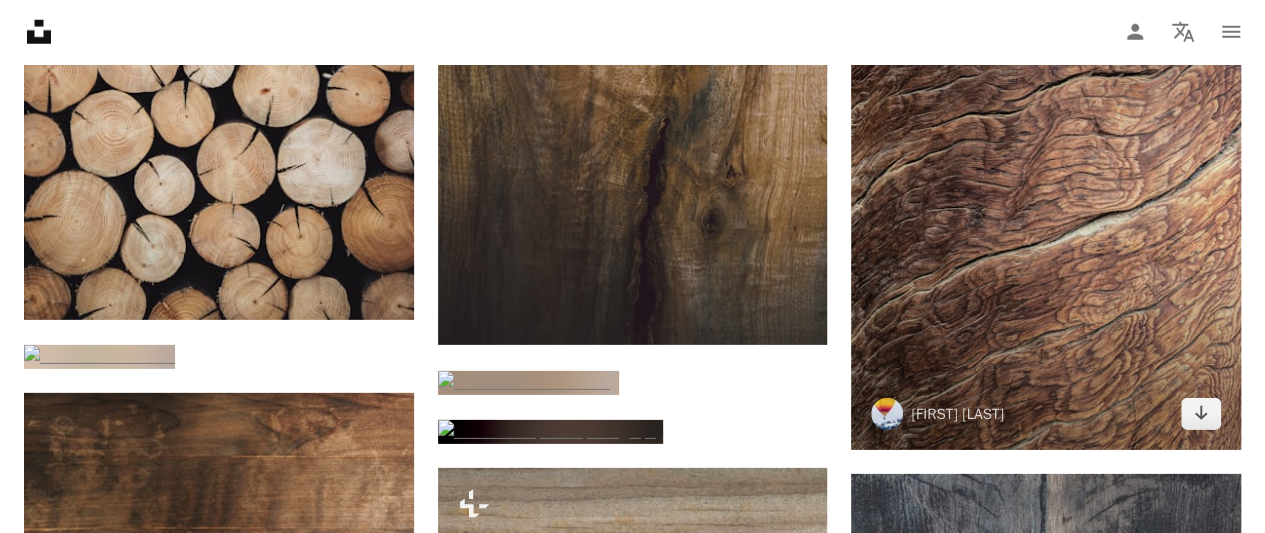 click at bounding box center [1046, 189] 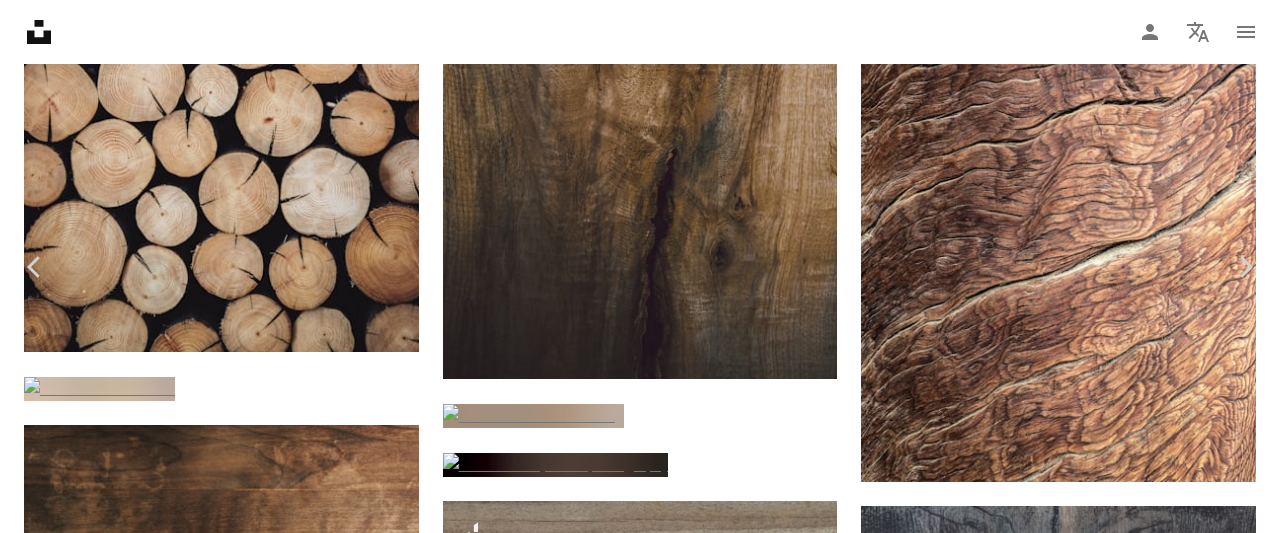click on "Chevron down" 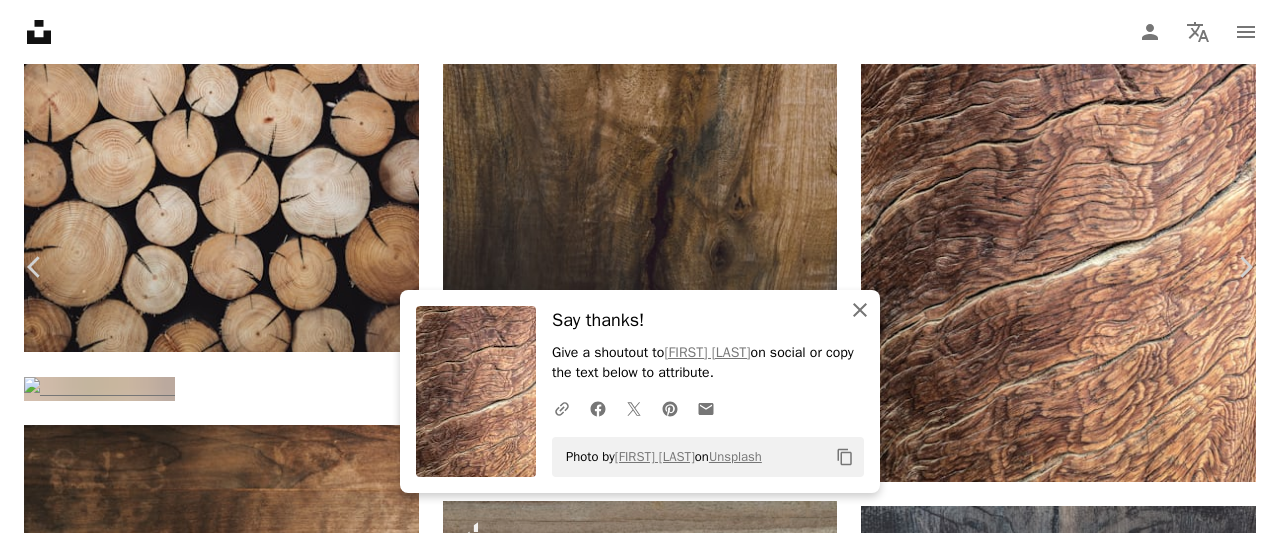 drag, startPoint x: 856, startPoint y: 307, endPoint x: 819, endPoint y: 276, distance: 48.270073 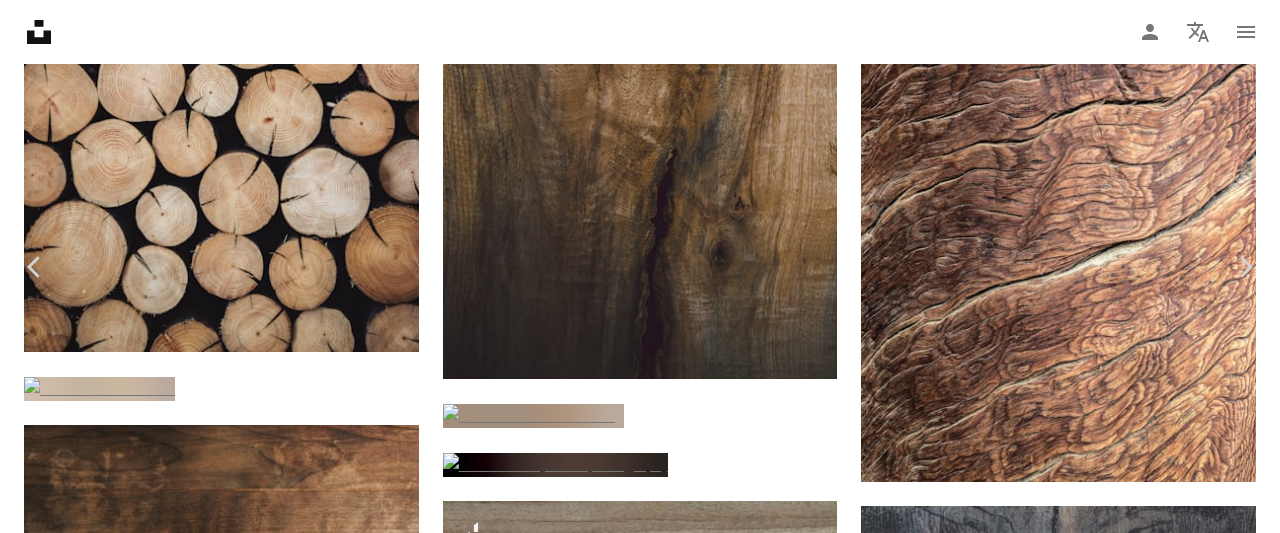click on "An X shape" at bounding box center [20, 20] 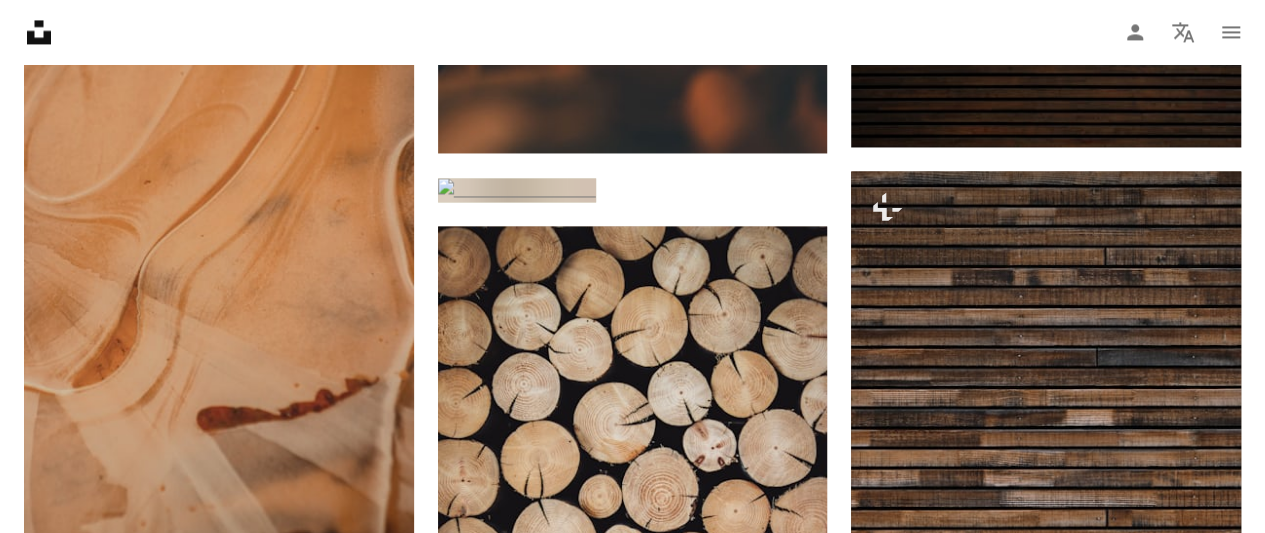 scroll, scrollTop: 5400, scrollLeft: 0, axis: vertical 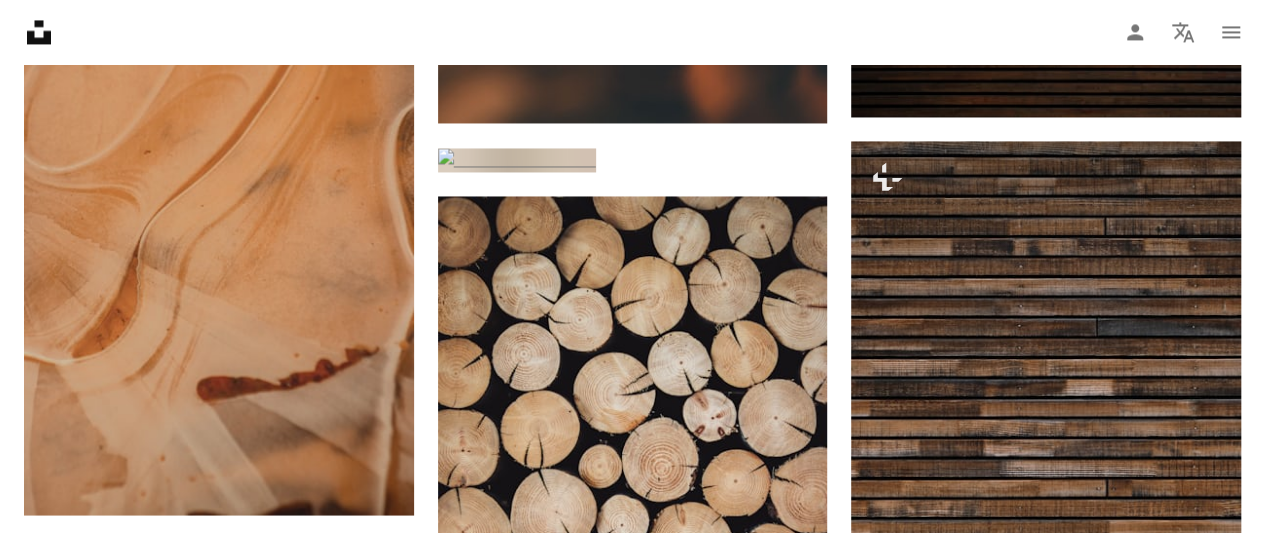 click at bounding box center [509, -988] 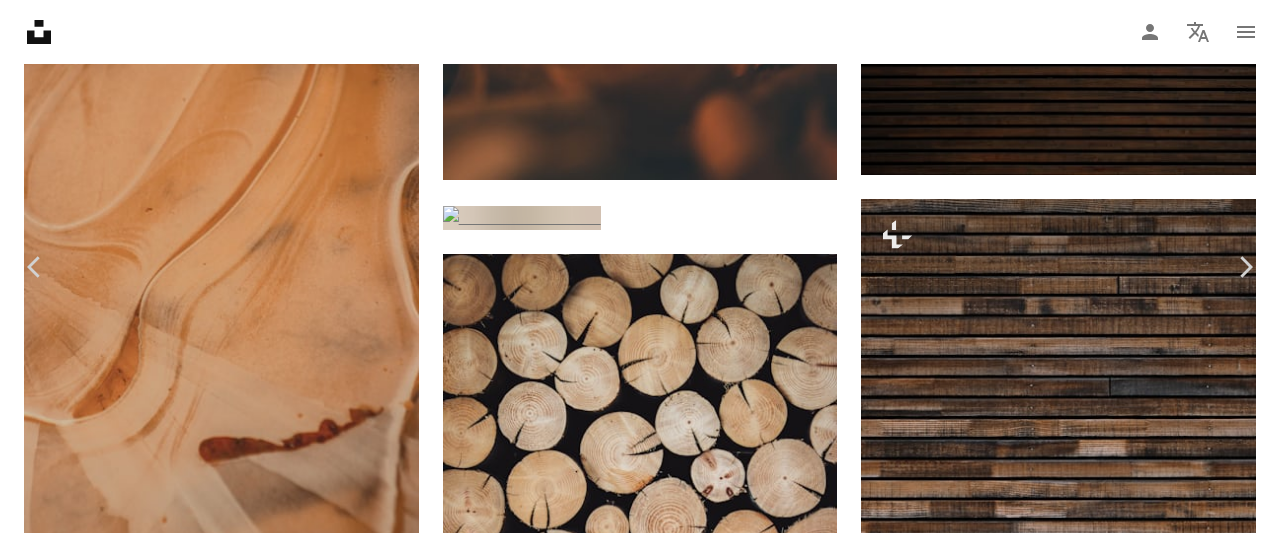 click on "Chevron down" 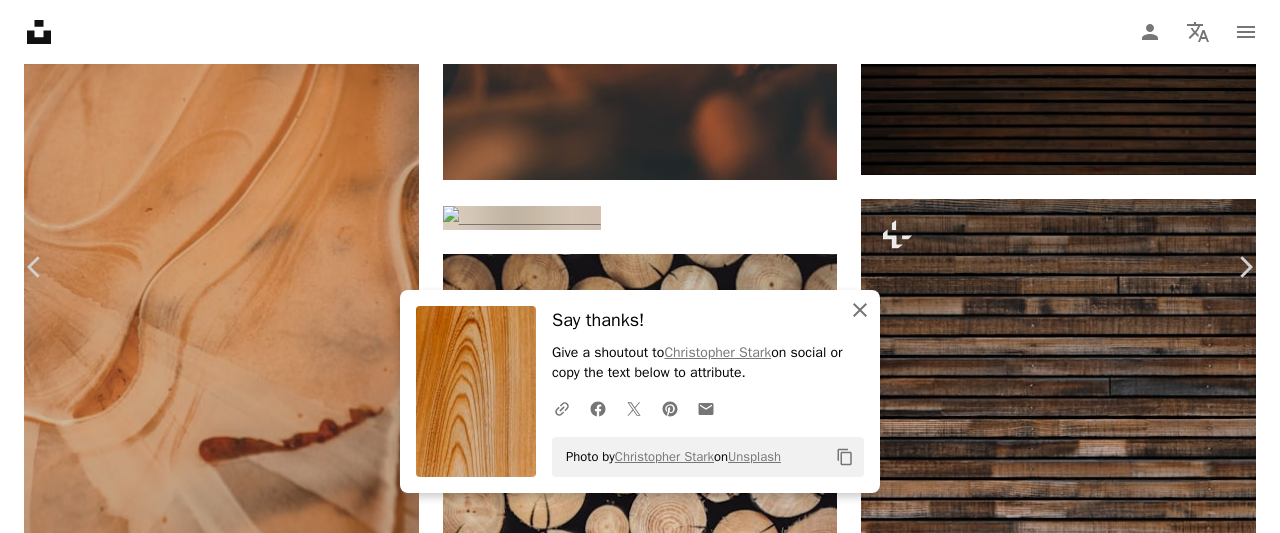 drag, startPoint x: 852, startPoint y: 309, endPoint x: 855, endPoint y: 299, distance: 10.440307 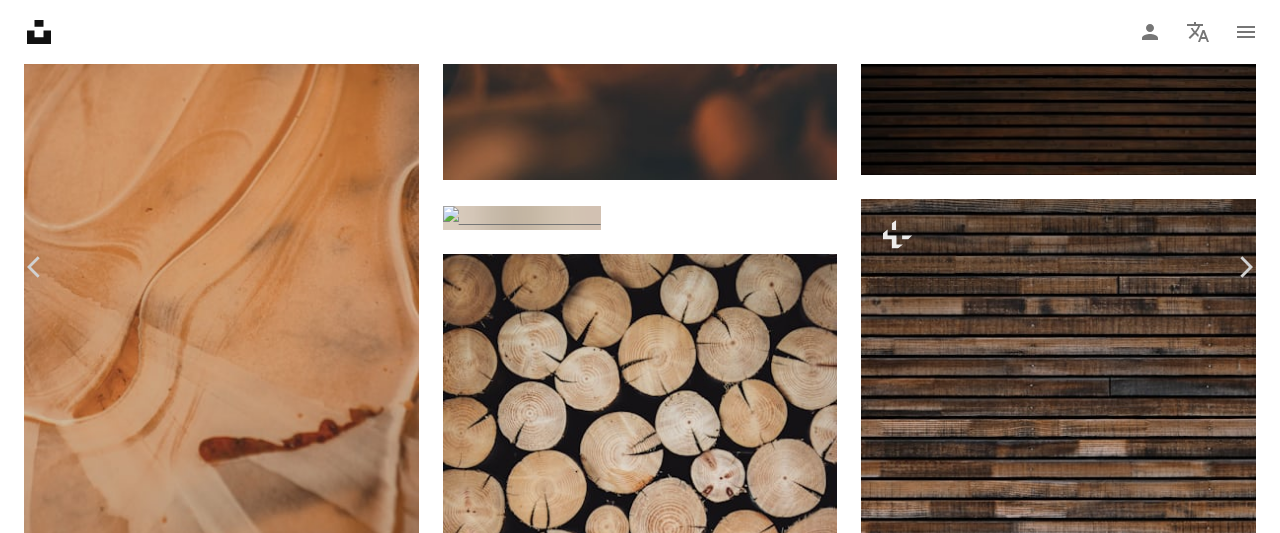 drag, startPoint x: 14, startPoint y: 17, endPoint x: 31, endPoint y: 16, distance: 17.029387 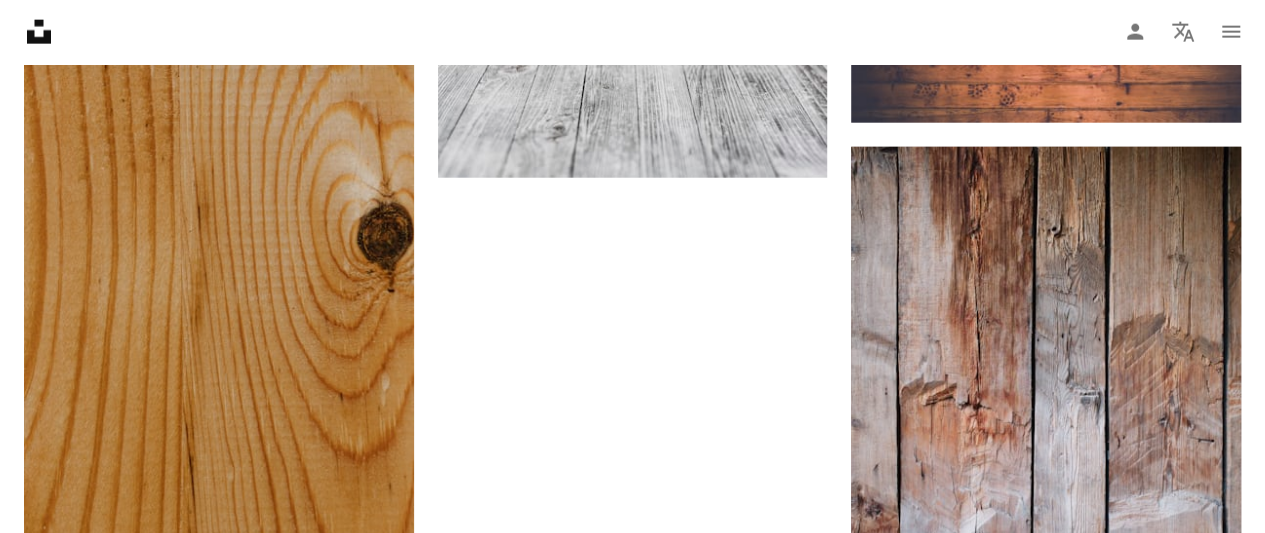 scroll, scrollTop: 6400, scrollLeft: 0, axis: vertical 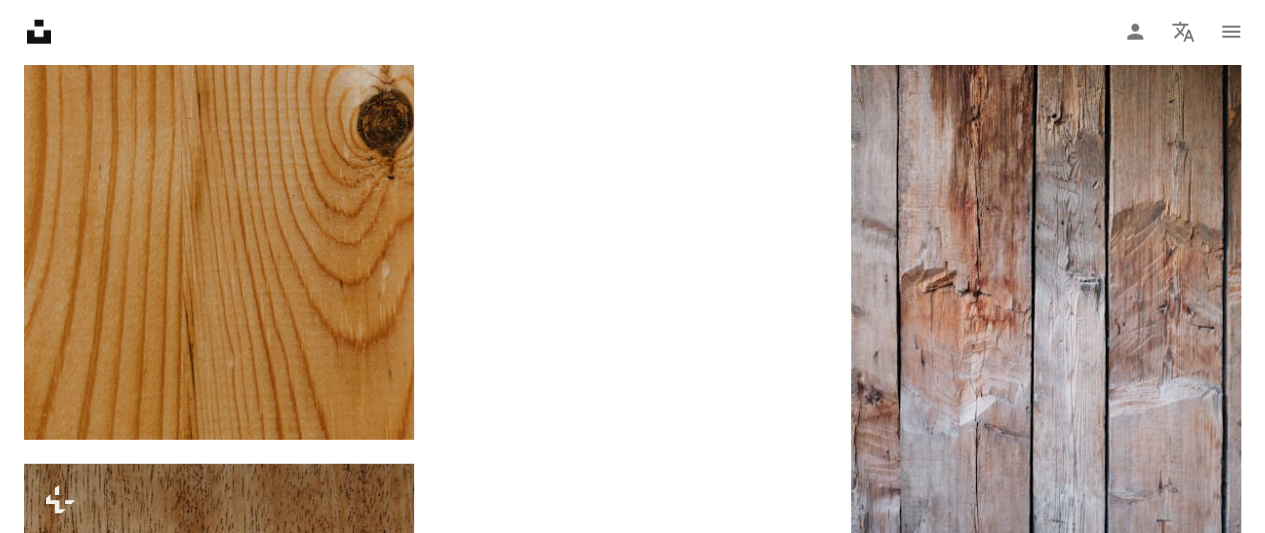 click at bounding box center [1046, -120] 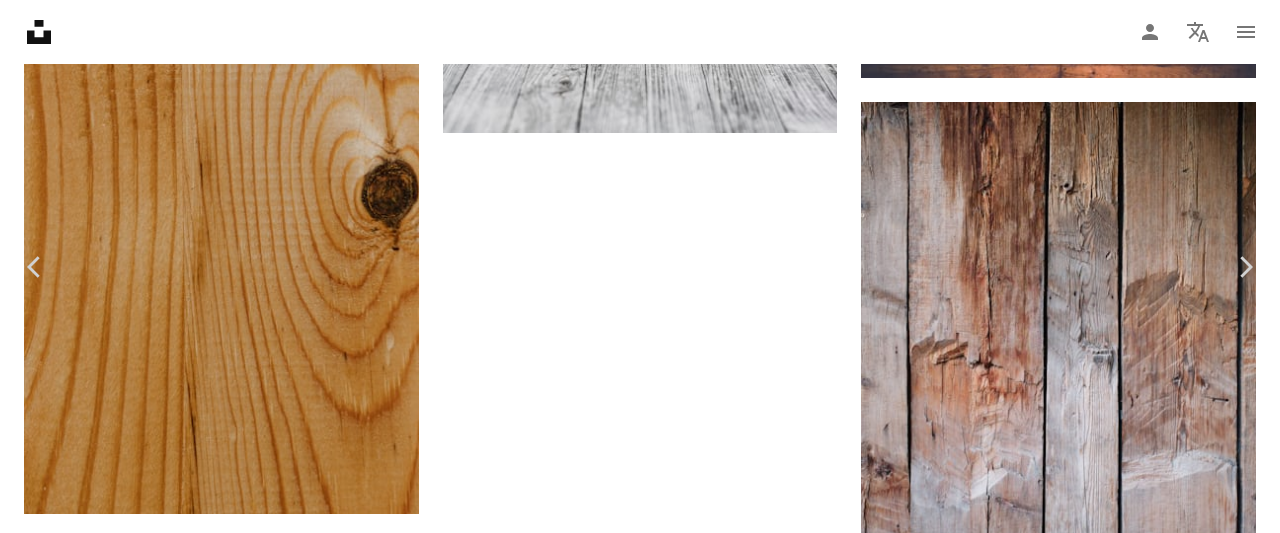 click on "Chevron down" 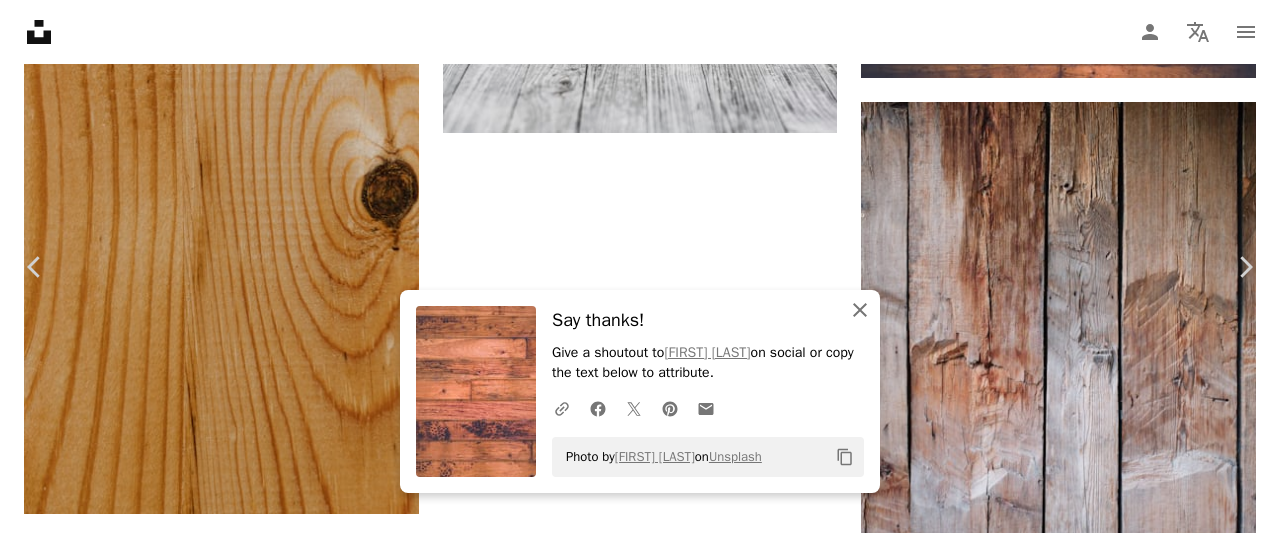 drag, startPoint x: 852, startPoint y: 310, endPoint x: 749, endPoint y: 236, distance: 126.82665 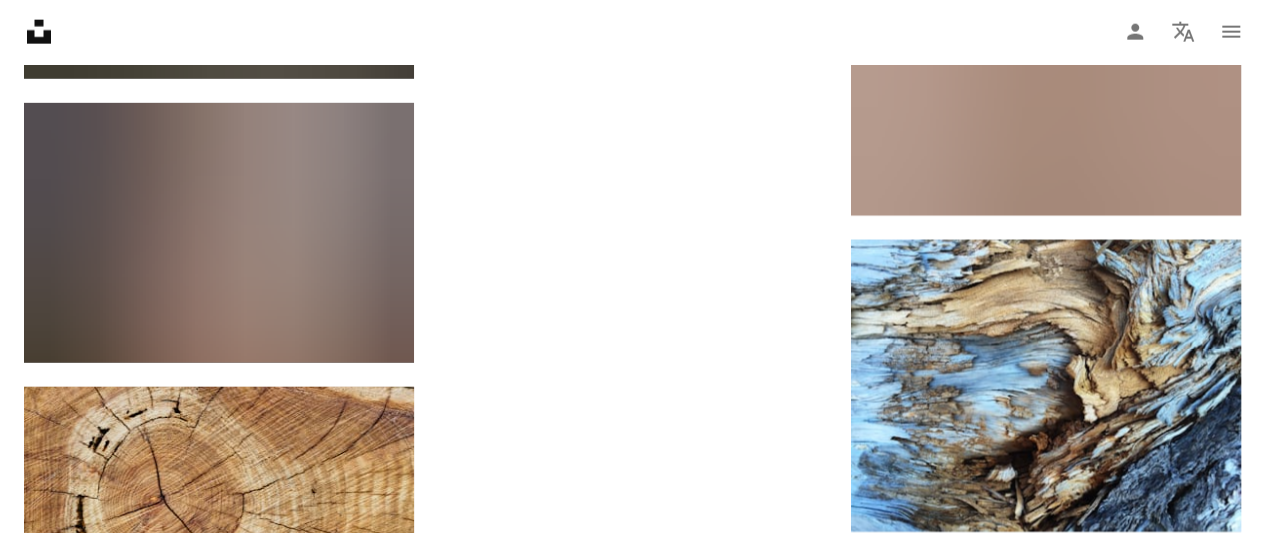 scroll, scrollTop: 9900, scrollLeft: 0, axis: vertical 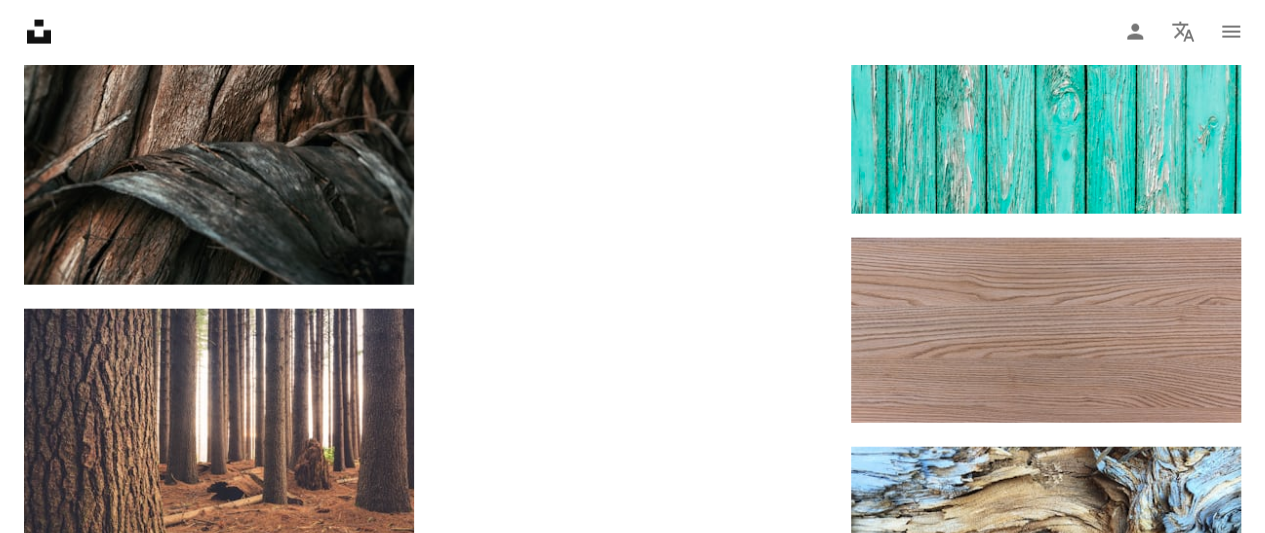 click at bounding box center [1046, -826] 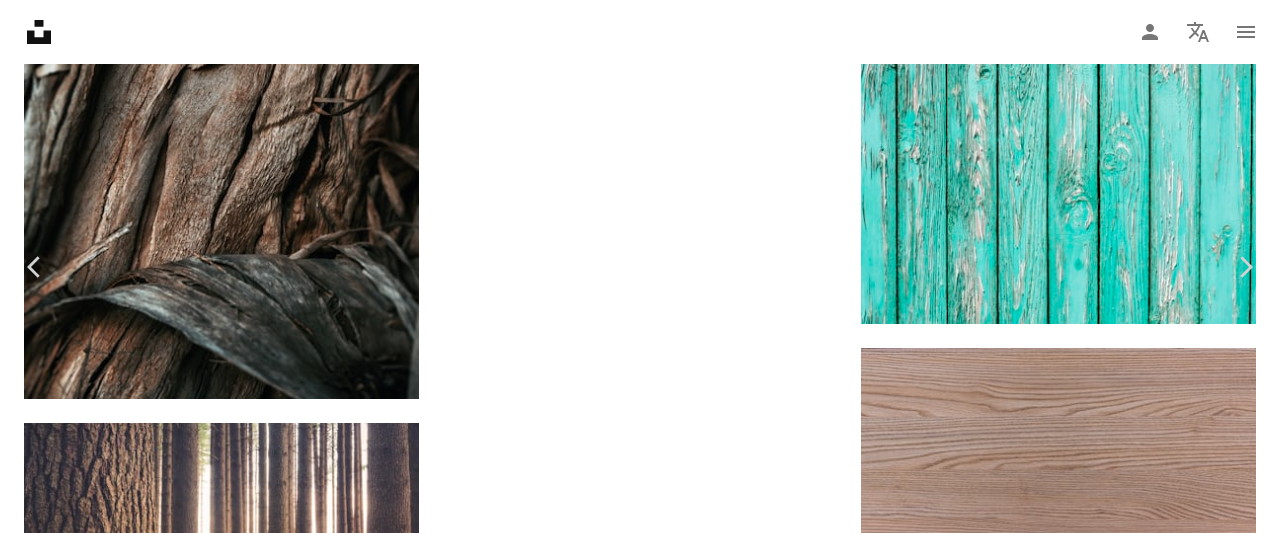 click on "An X shape" at bounding box center [20, 20] 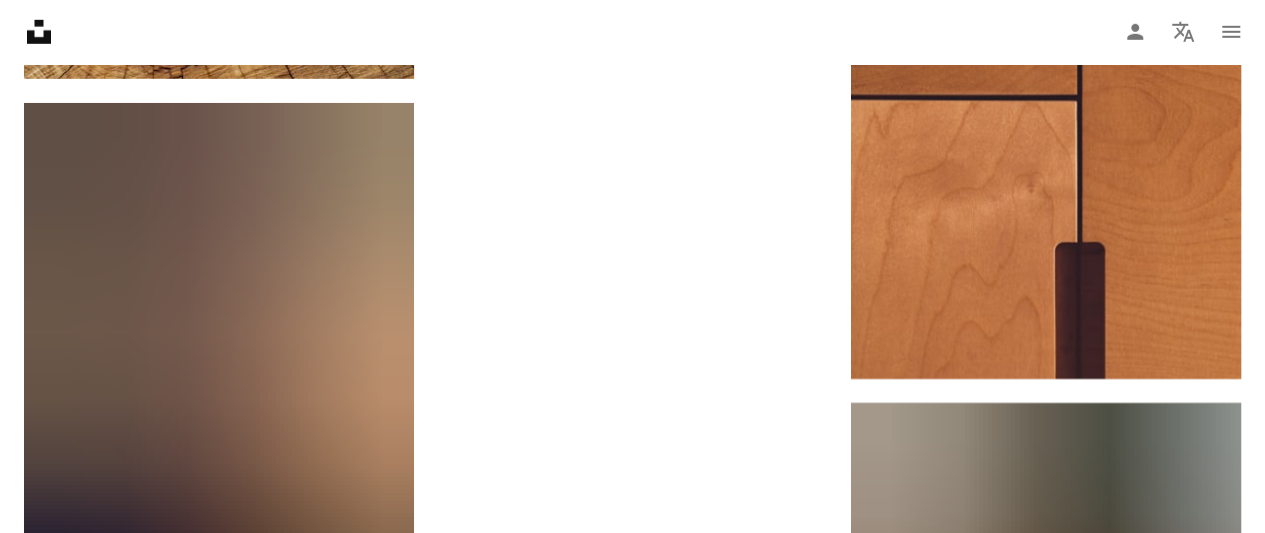 scroll, scrollTop: 10700, scrollLeft: 0, axis: vertical 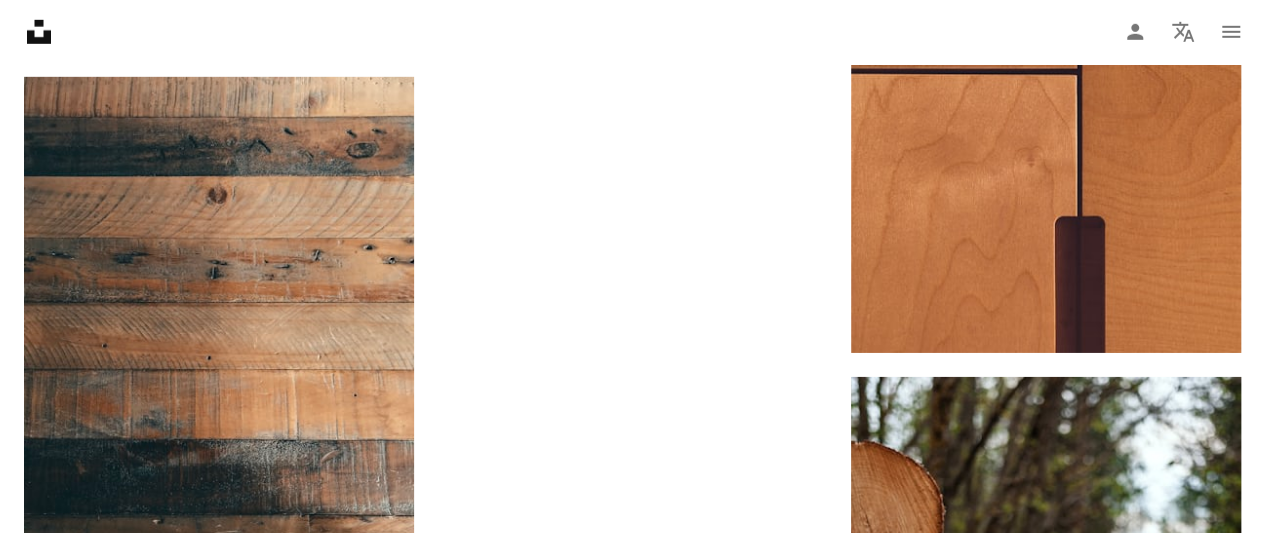 click at bounding box center (633, -2568) 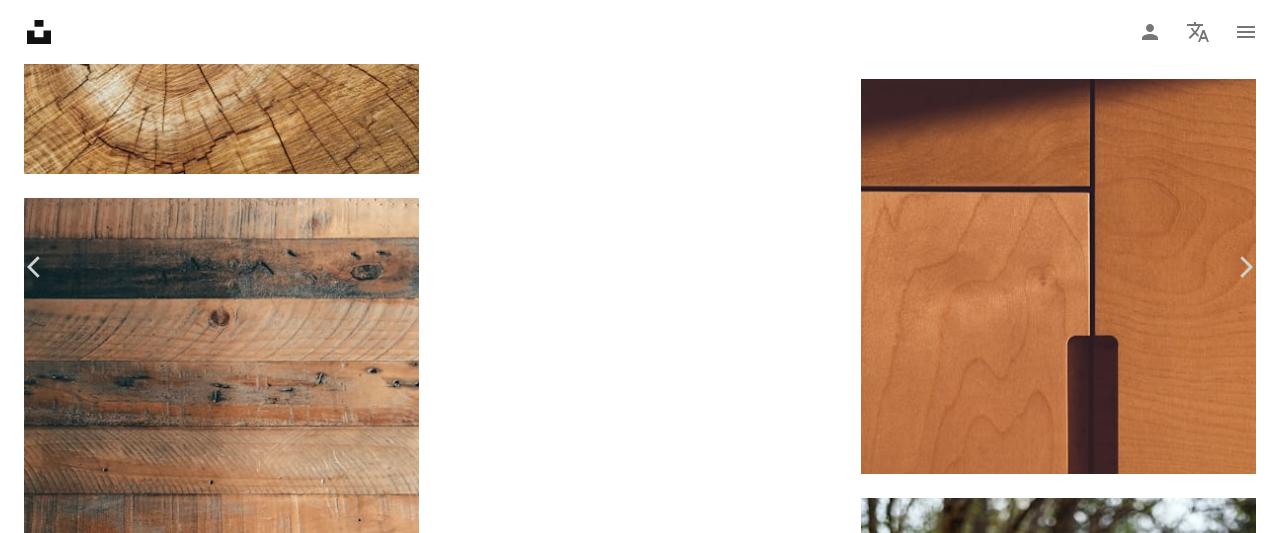 click on "Chevron down" 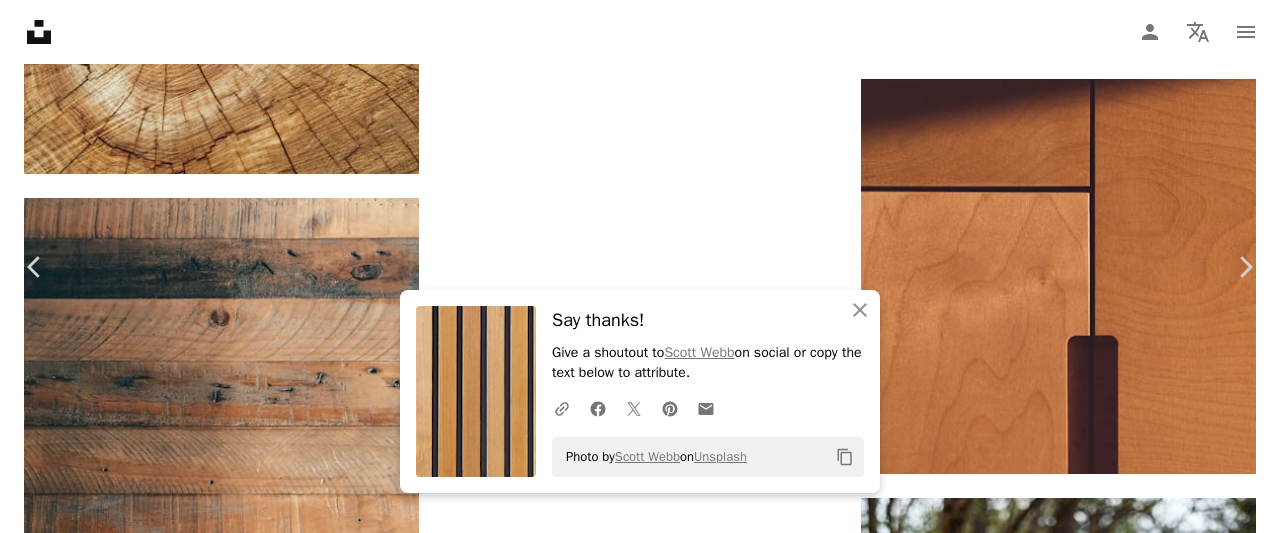 drag, startPoint x: 20, startPoint y: 15, endPoint x: 36, endPoint y: 16, distance: 16.03122 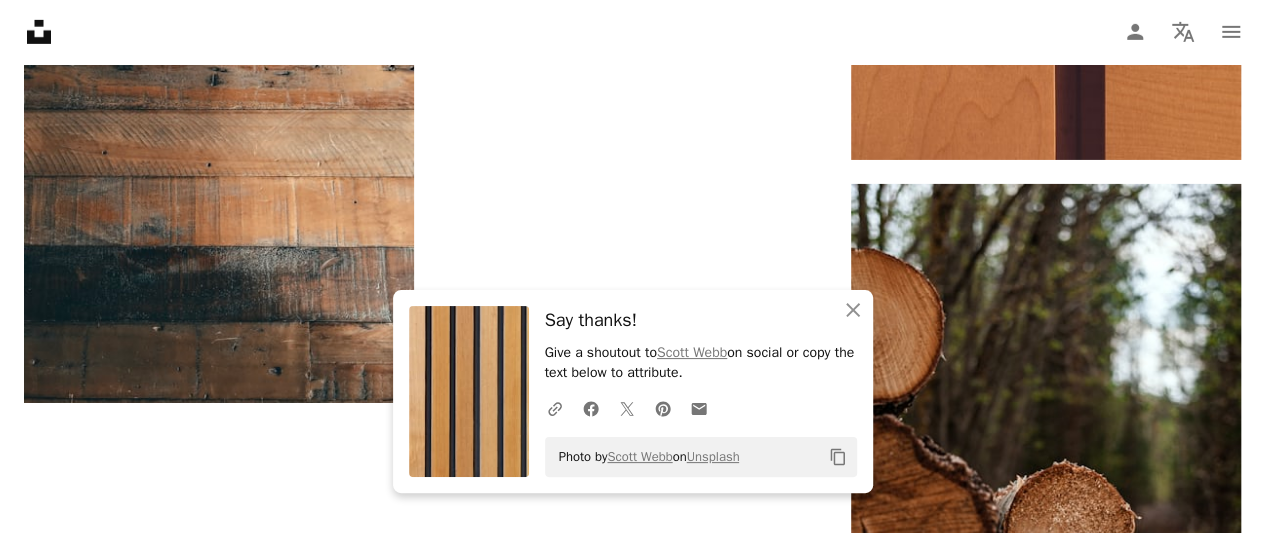 scroll, scrollTop: 11000, scrollLeft: 0, axis: vertical 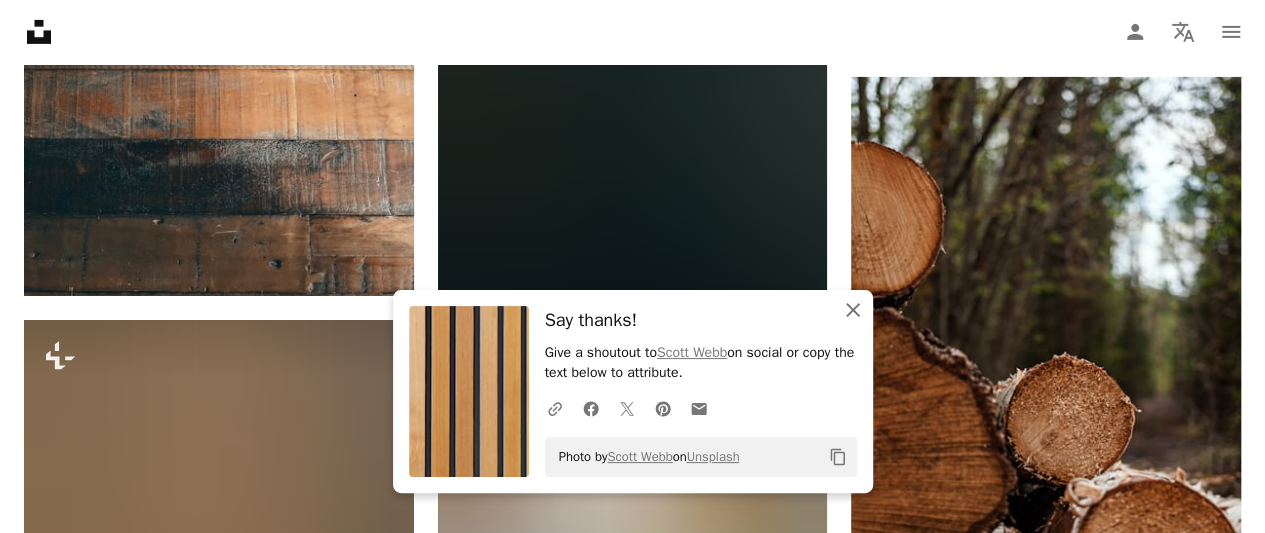 click on "An X shape" 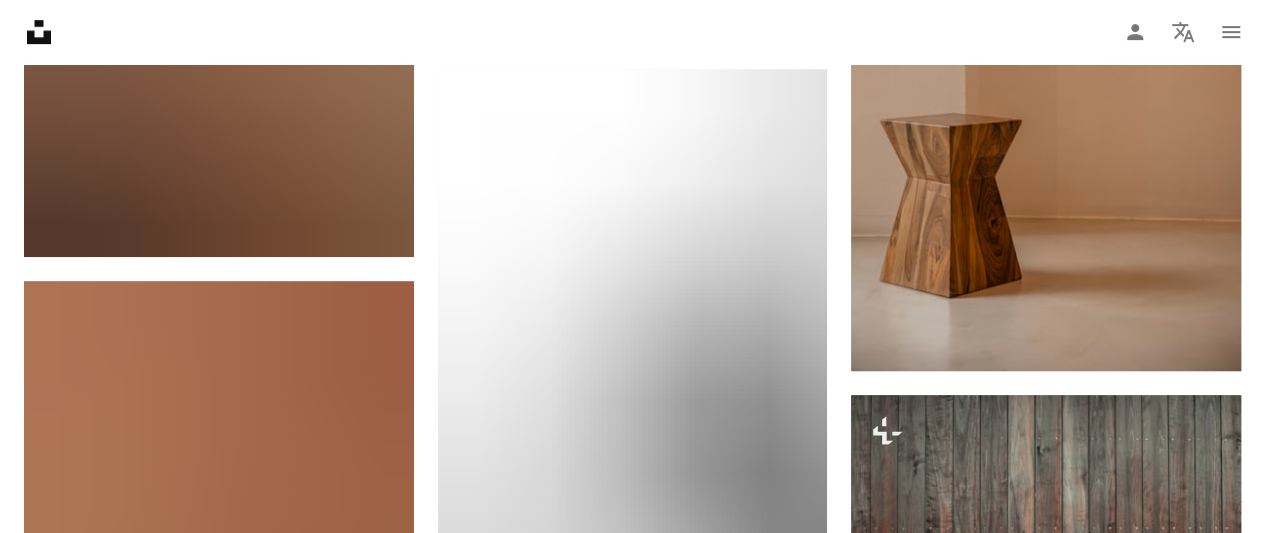 scroll, scrollTop: 11900, scrollLeft: 0, axis: vertical 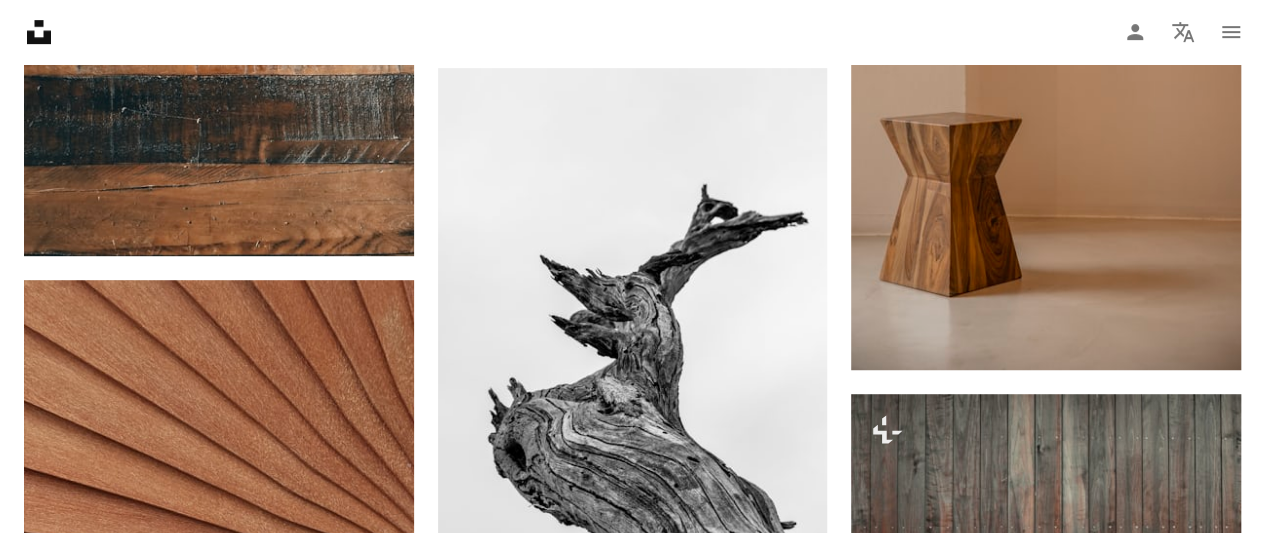 click at bounding box center (1046, -1042) 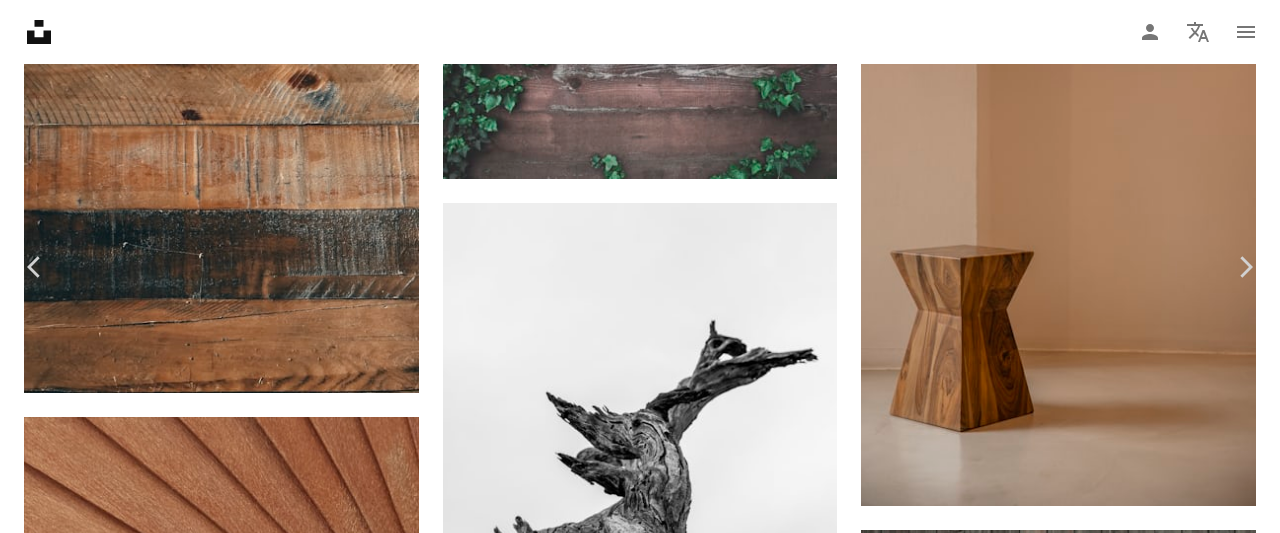 click on "Chevron down" 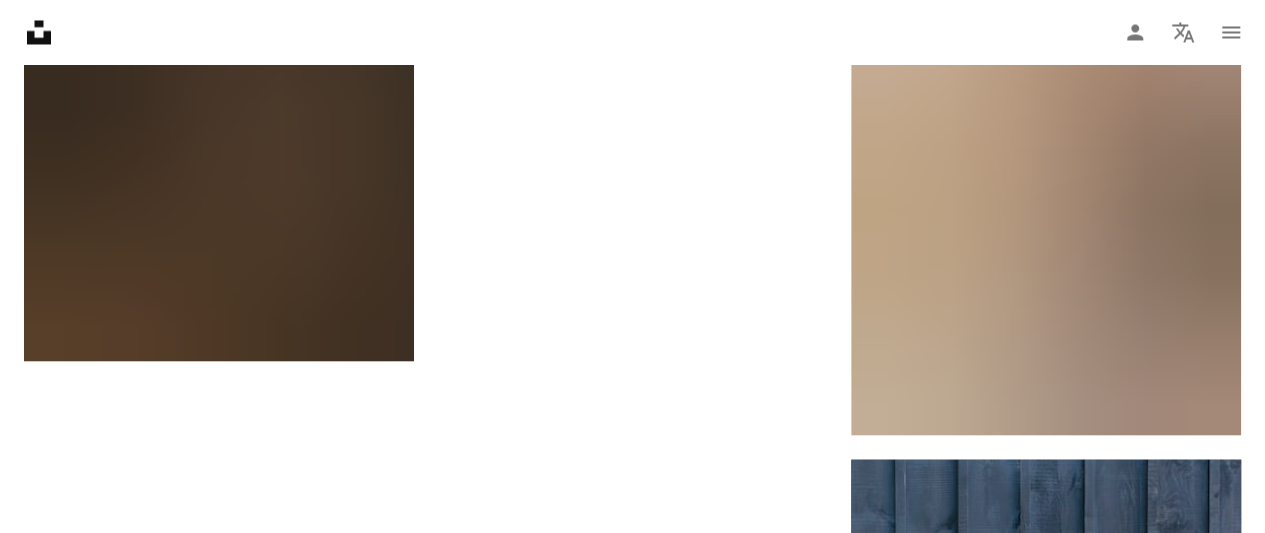 scroll, scrollTop: 13200, scrollLeft: 0, axis: vertical 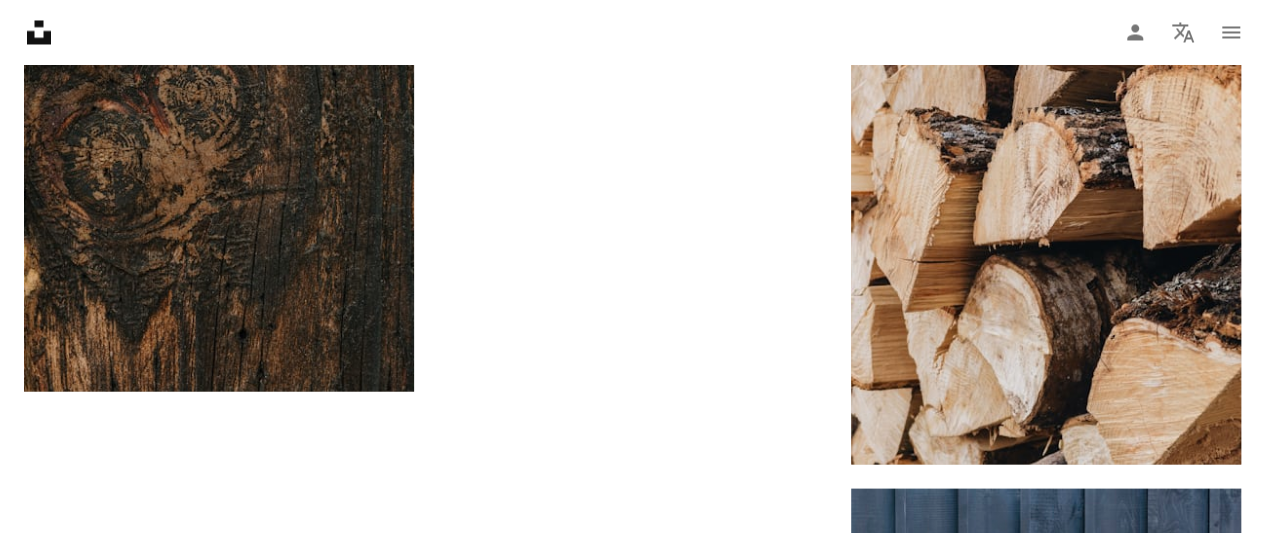 click at bounding box center (633, -2583) 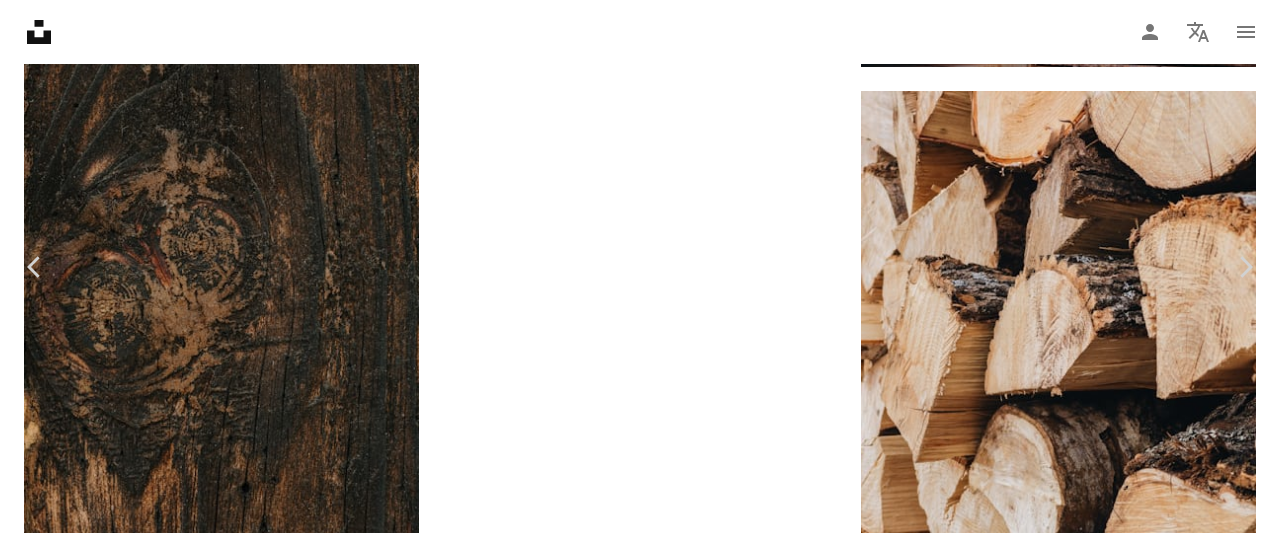 click on "An X shape" at bounding box center (20, 20) 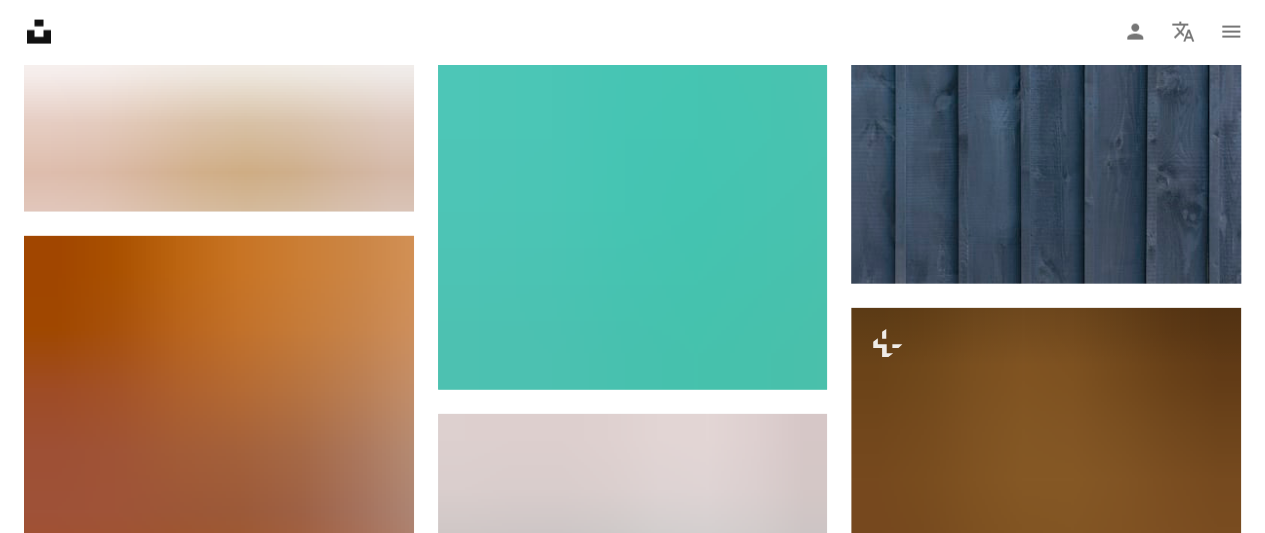 scroll, scrollTop: 13600, scrollLeft: 0, axis: vertical 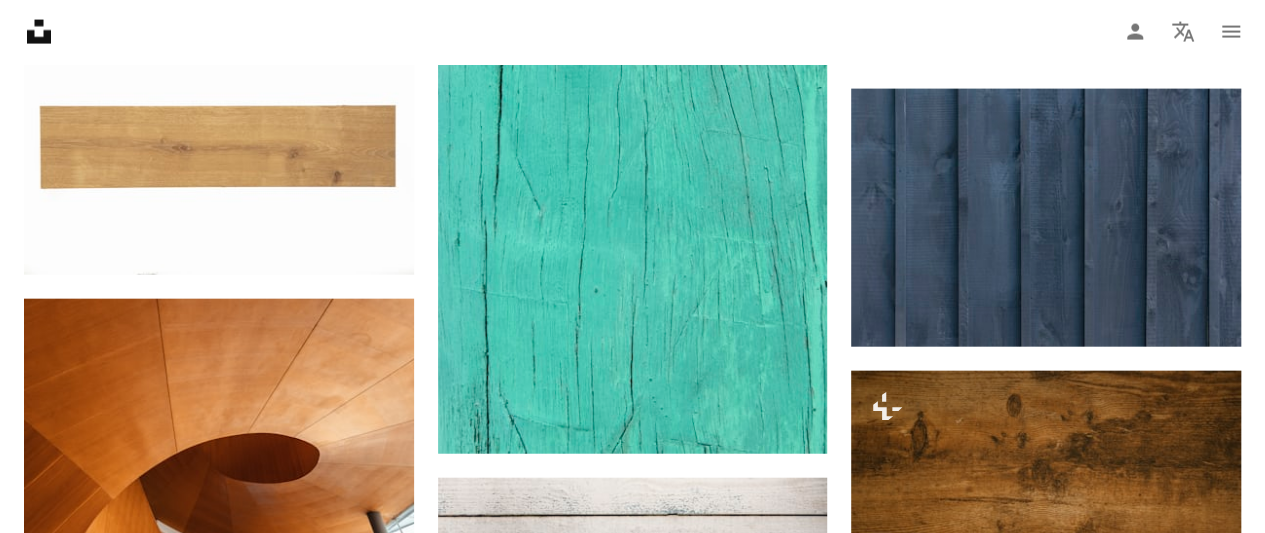click at bounding box center [219, -1704] 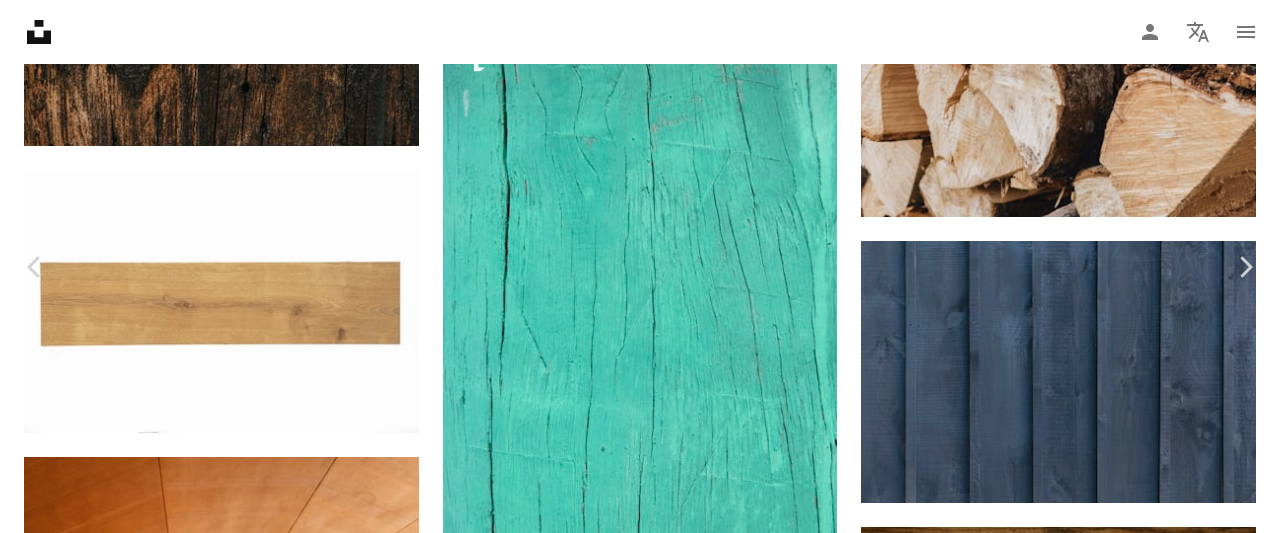 click on "Chevron down" at bounding box center (1154, 4736) 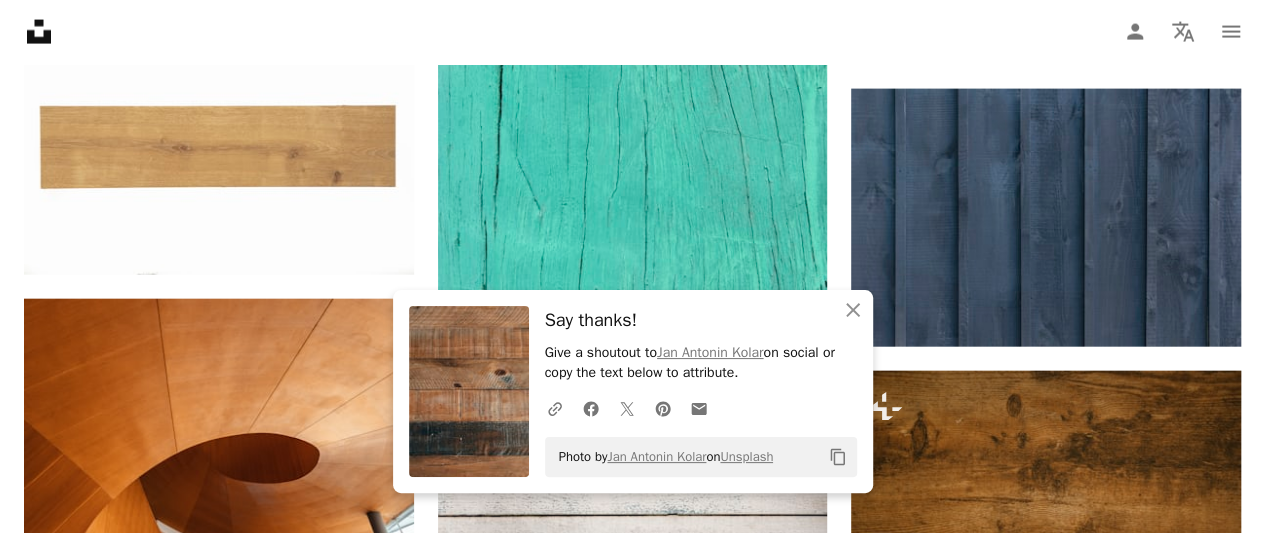 click on "Say thanks!" at bounding box center (701, 320) 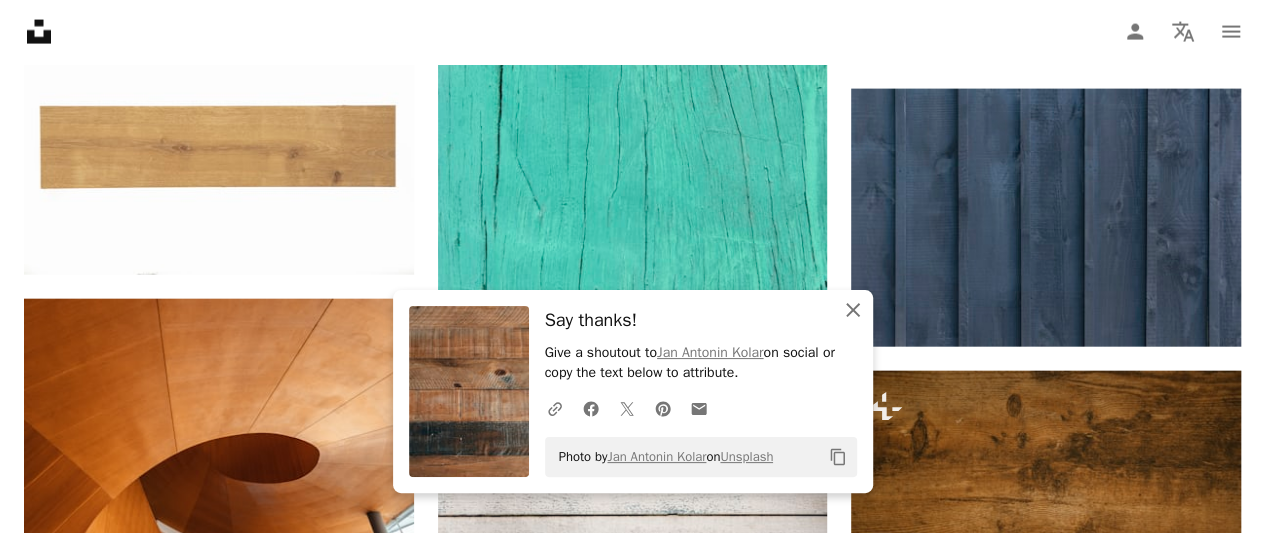 click on "An X shape" 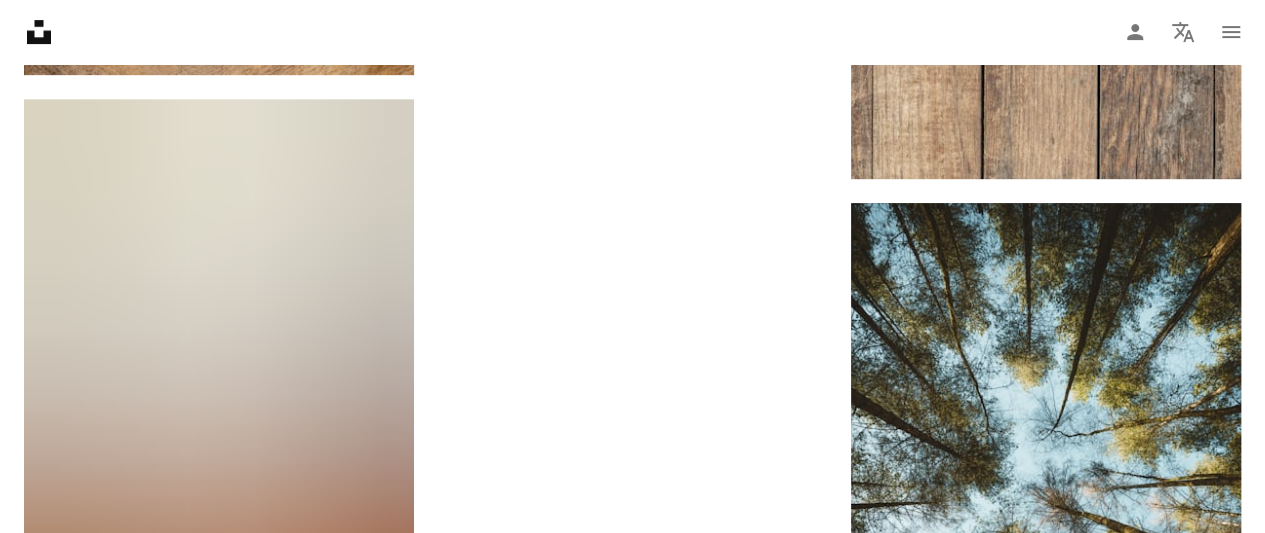 scroll, scrollTop: 15700, scrollLeft: 0, axis: vertical 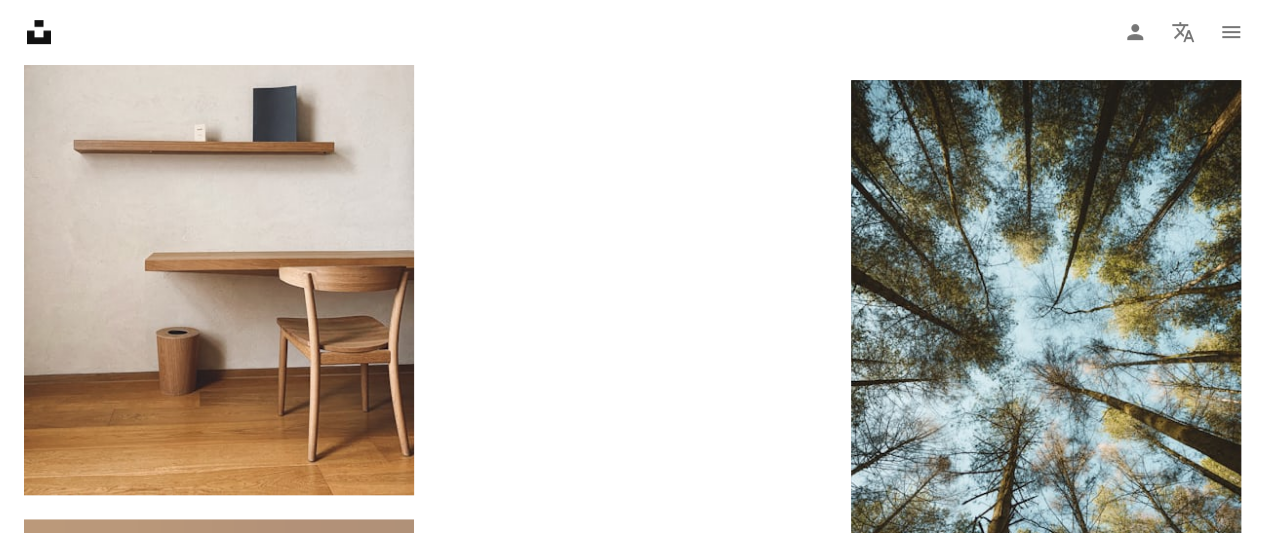 click at bounding box center (1046, -983) 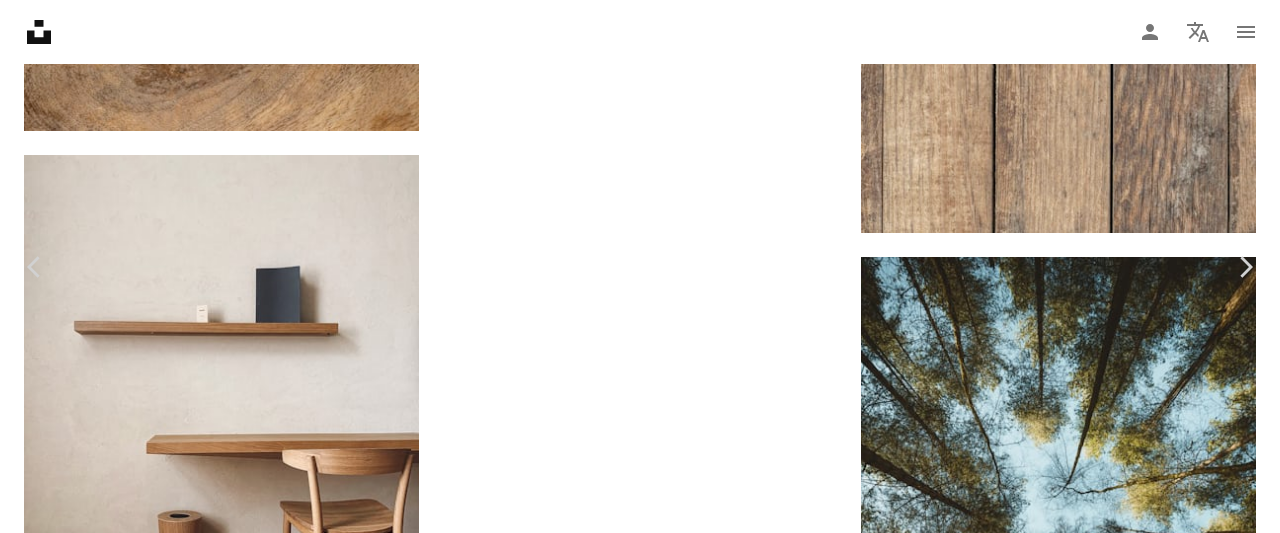 click on "Chevron down" 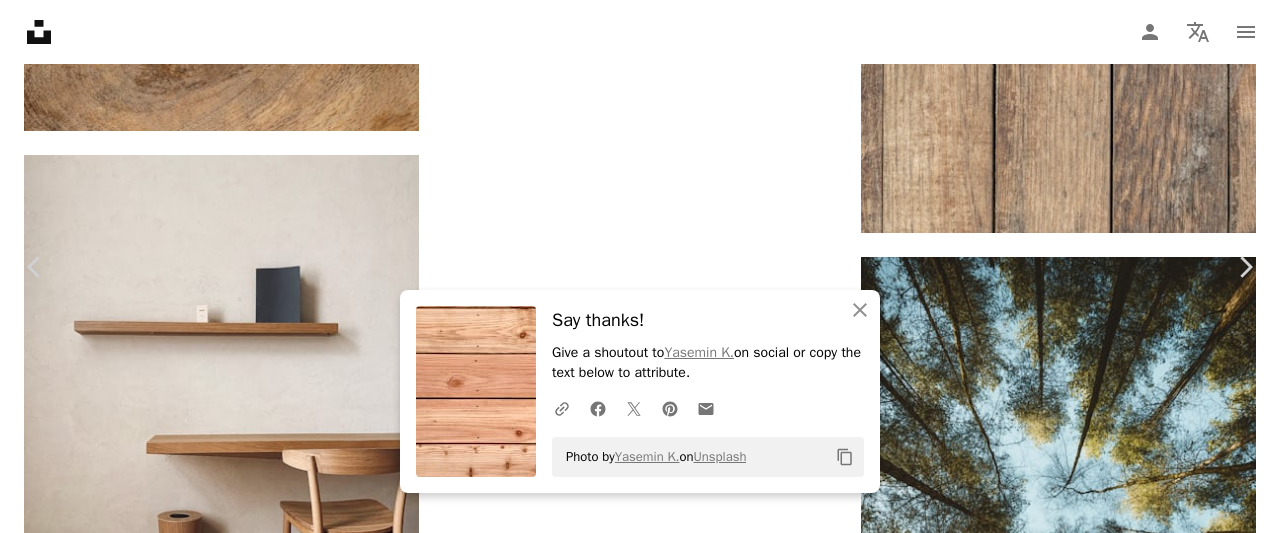 click on "An X shape" at bounding box center [20, 20] 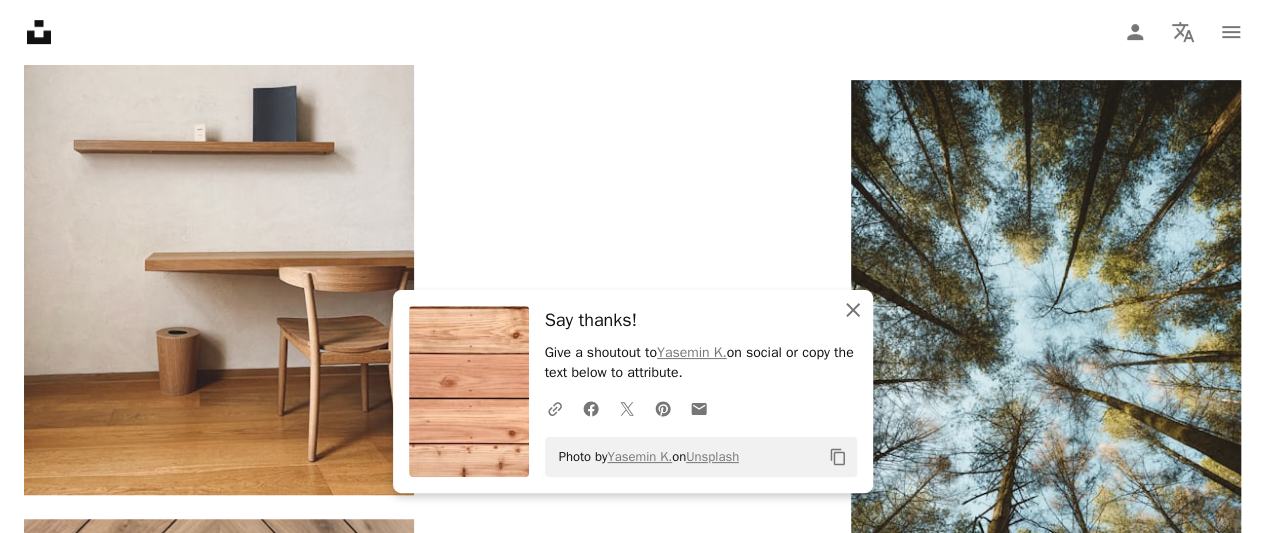 click on "An X shape" 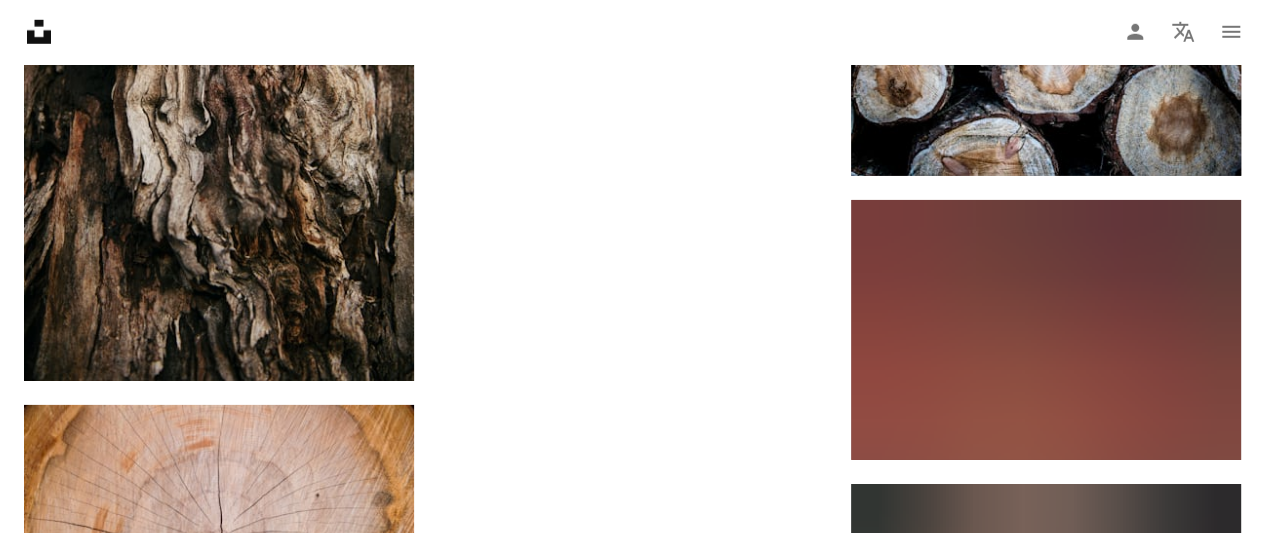 scroll, scrollTop: 18200, scrollLeft: 0, axis: vertical 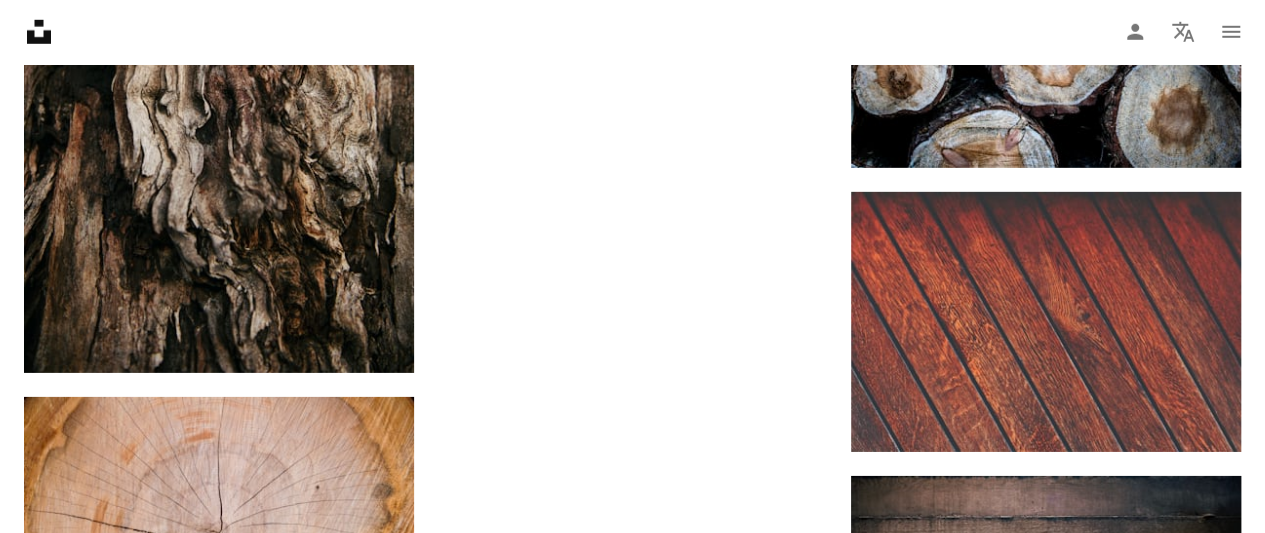 click at bounding box center (219, -1689) 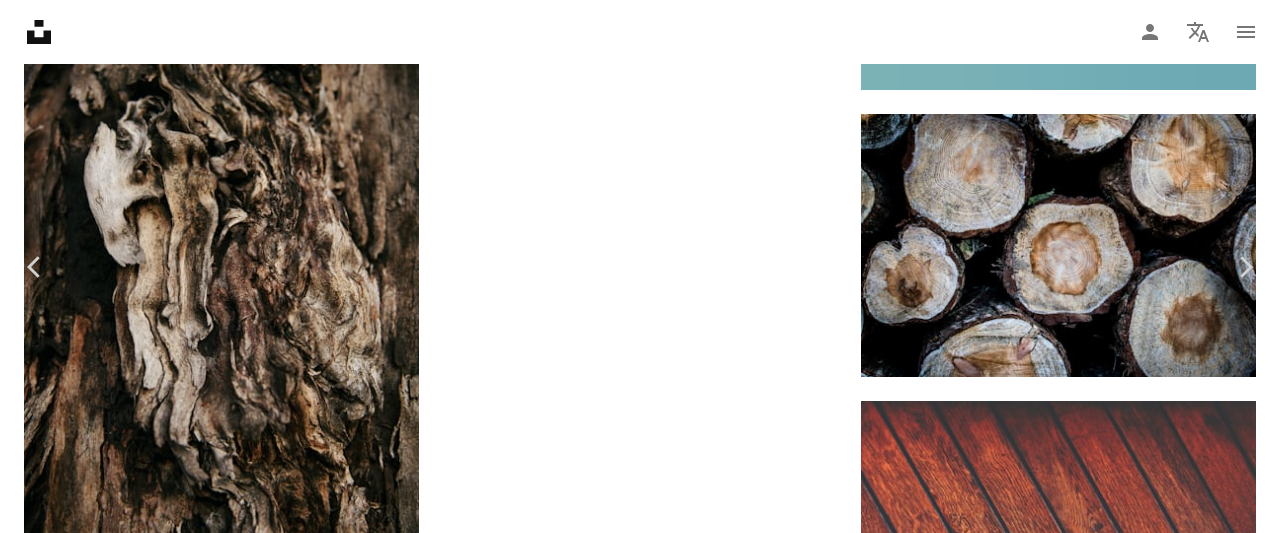 click on "Chevron down" 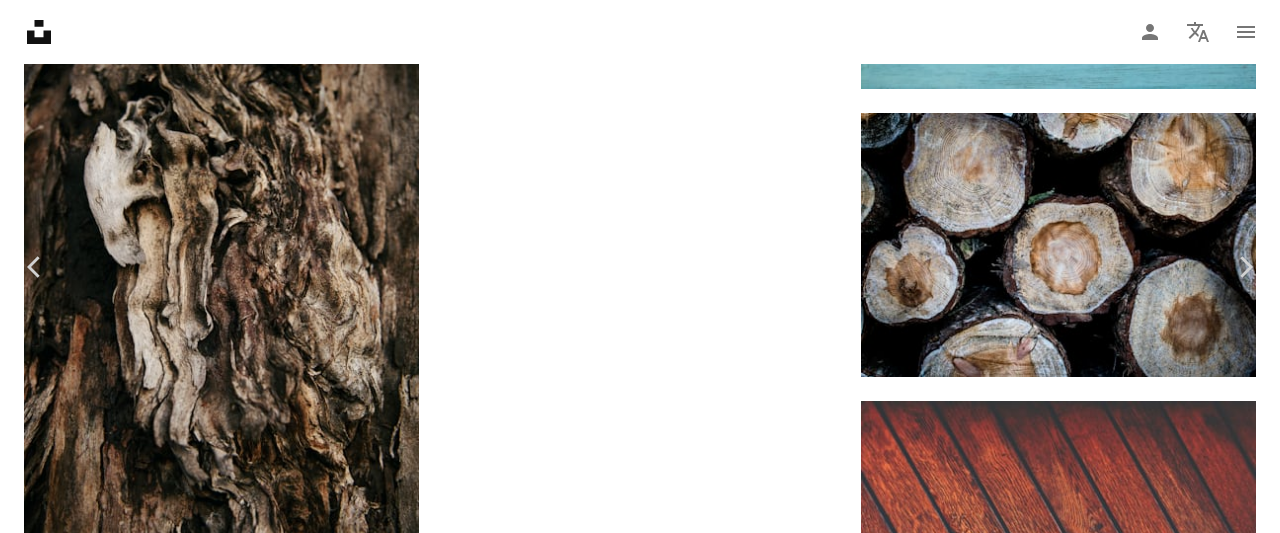 click on "Original Size" at bounding box center (1010, 2971) 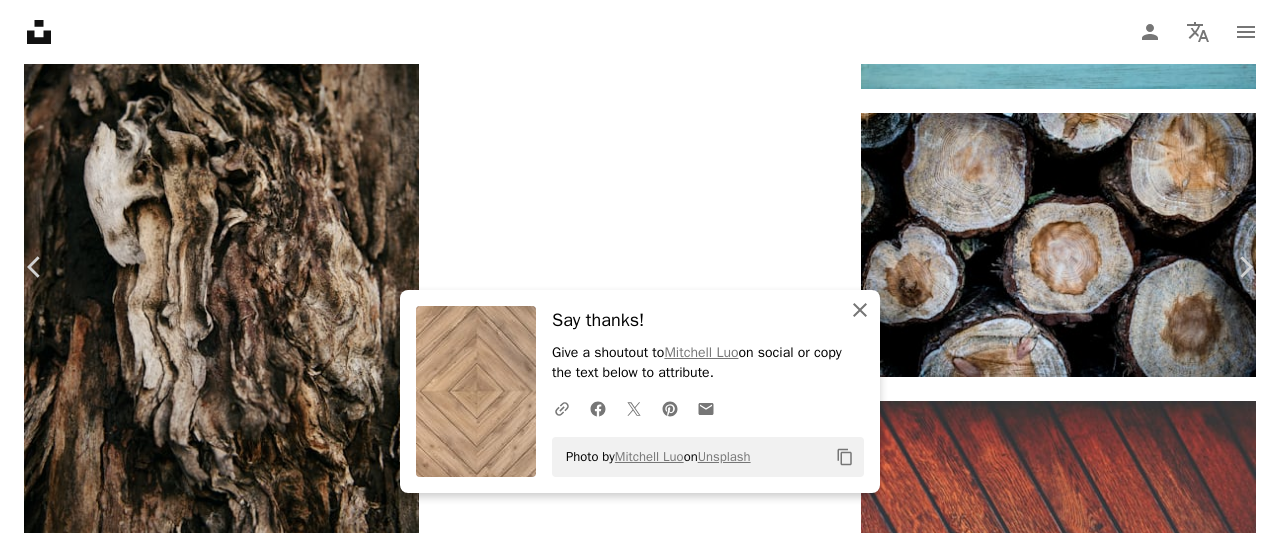 click on "An X shape" 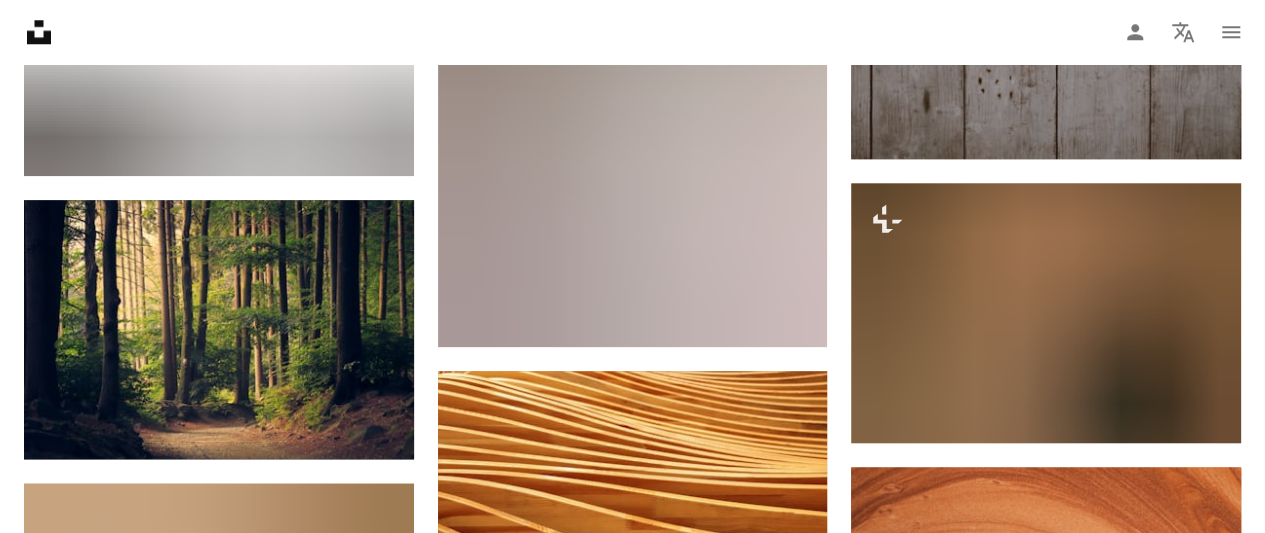scroll, scrollTop: 20000, scrollLeft: 0, axis: vertical 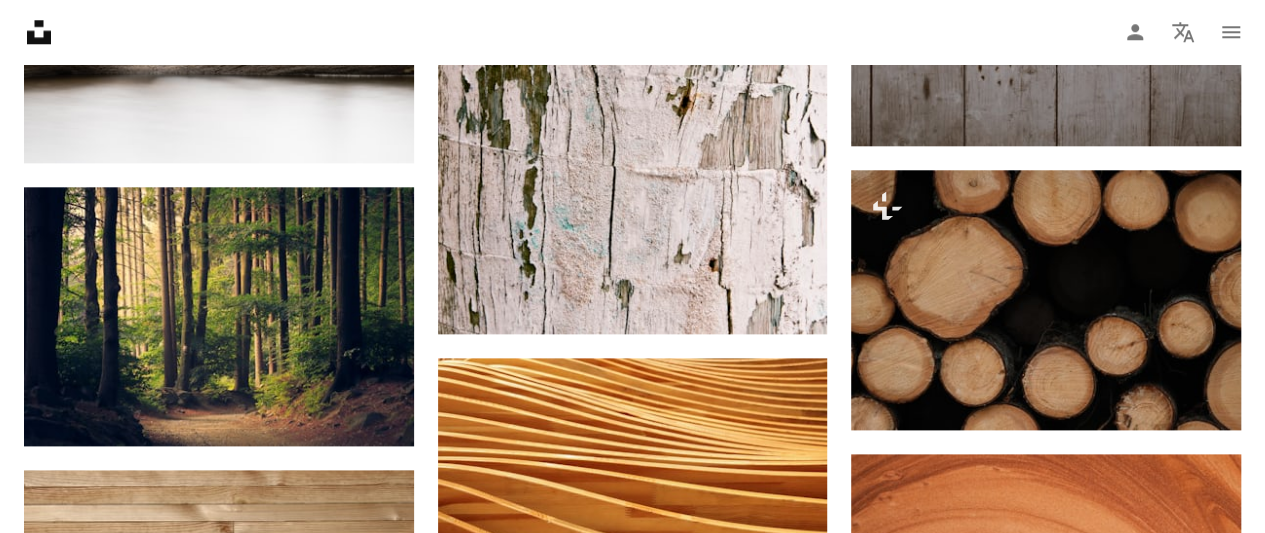 click at bounding box center (633, -2294) 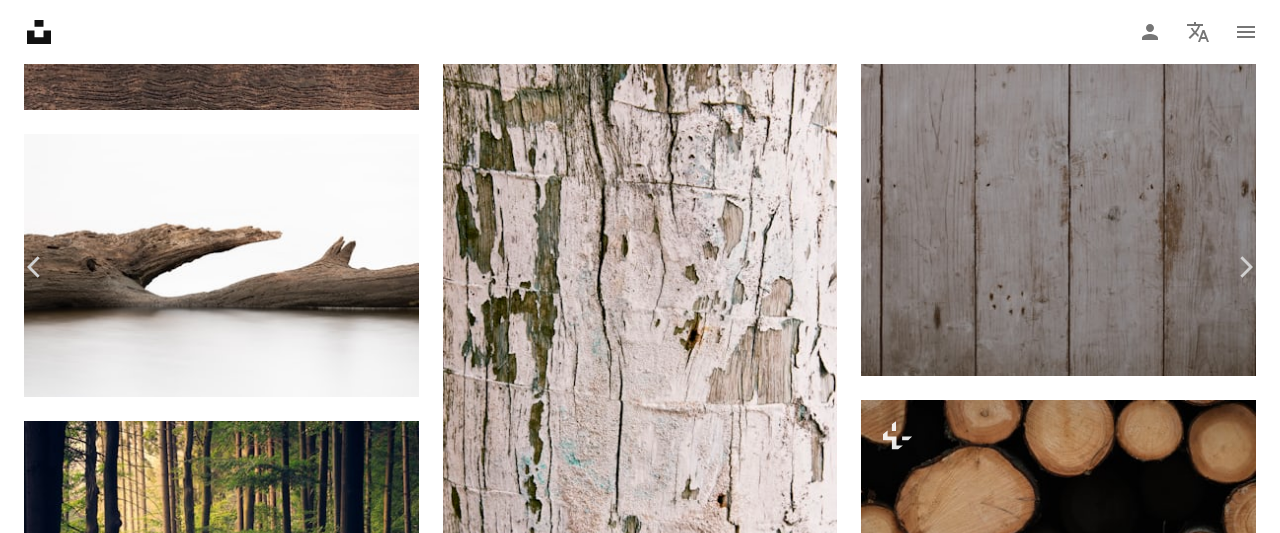 click on "Chevron down" 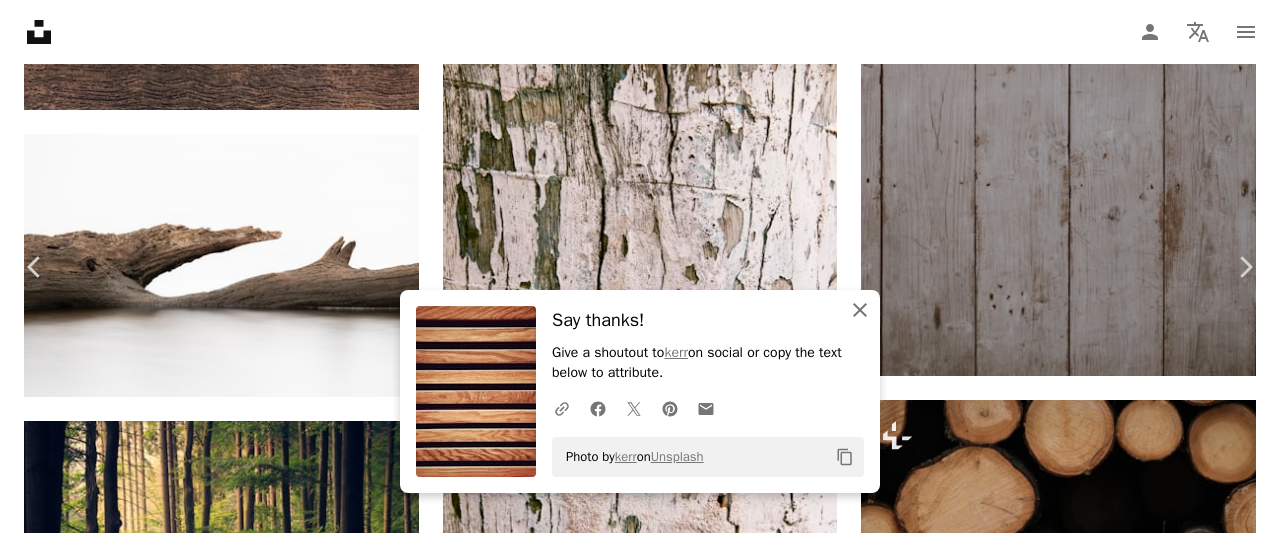 click on "An X shape" 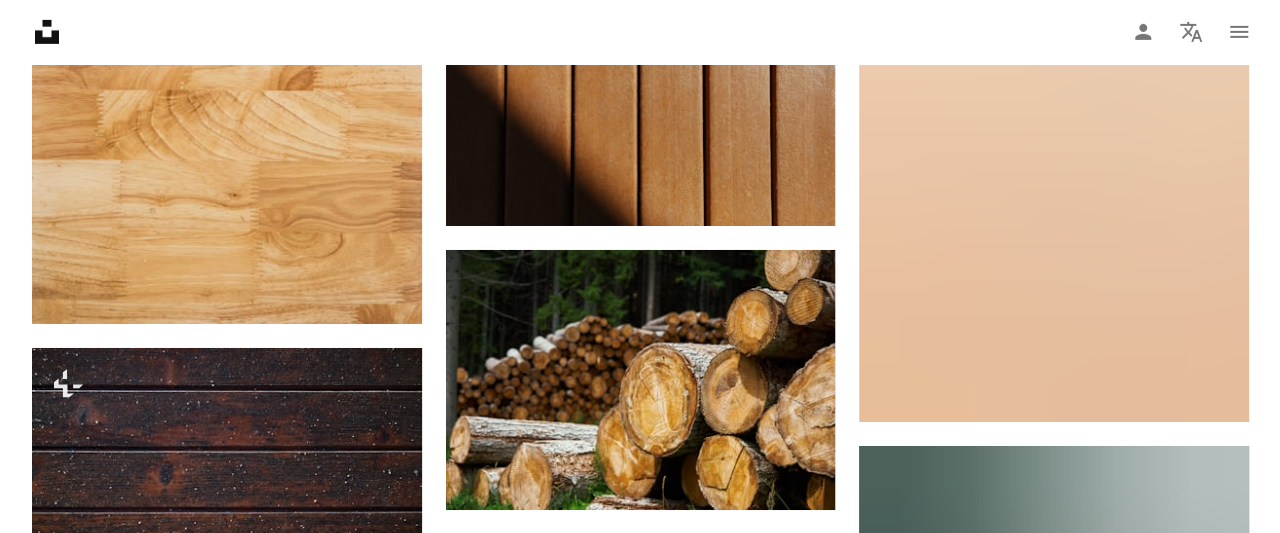 scroll, scrollTop: 22400, scrollLeft: 0, axis: vertical 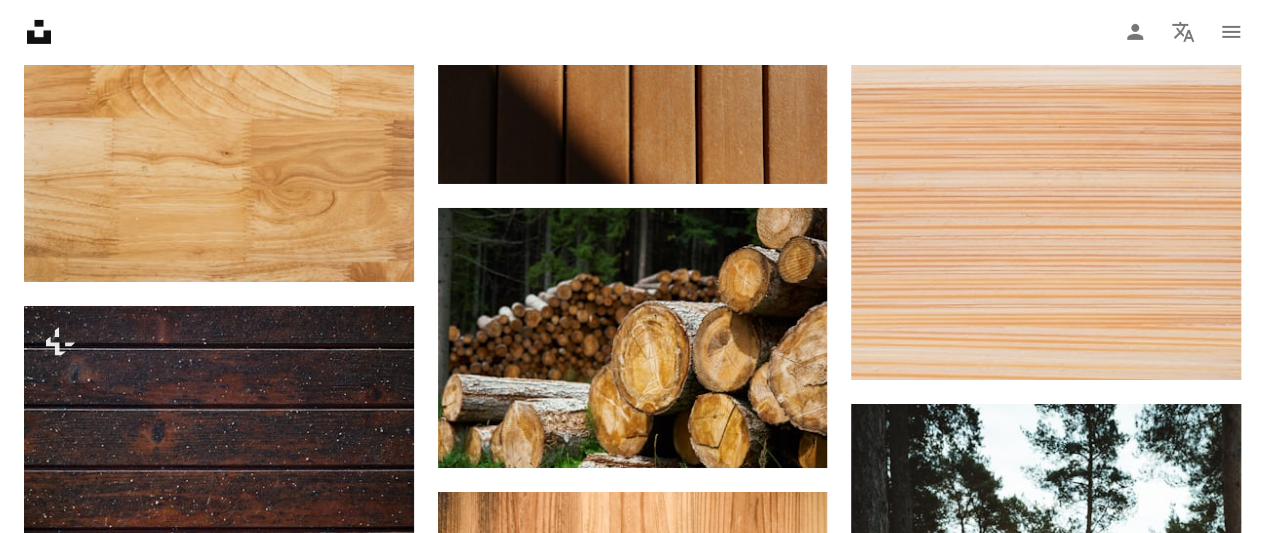 click at bounding box center (219, -1800) 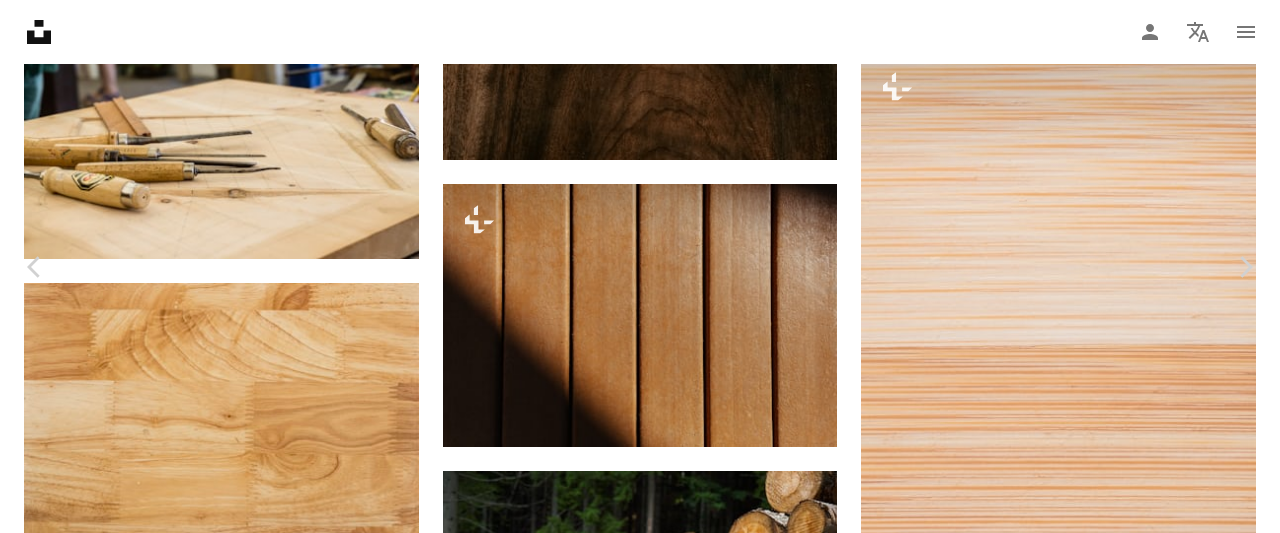 click on "Chevron down" 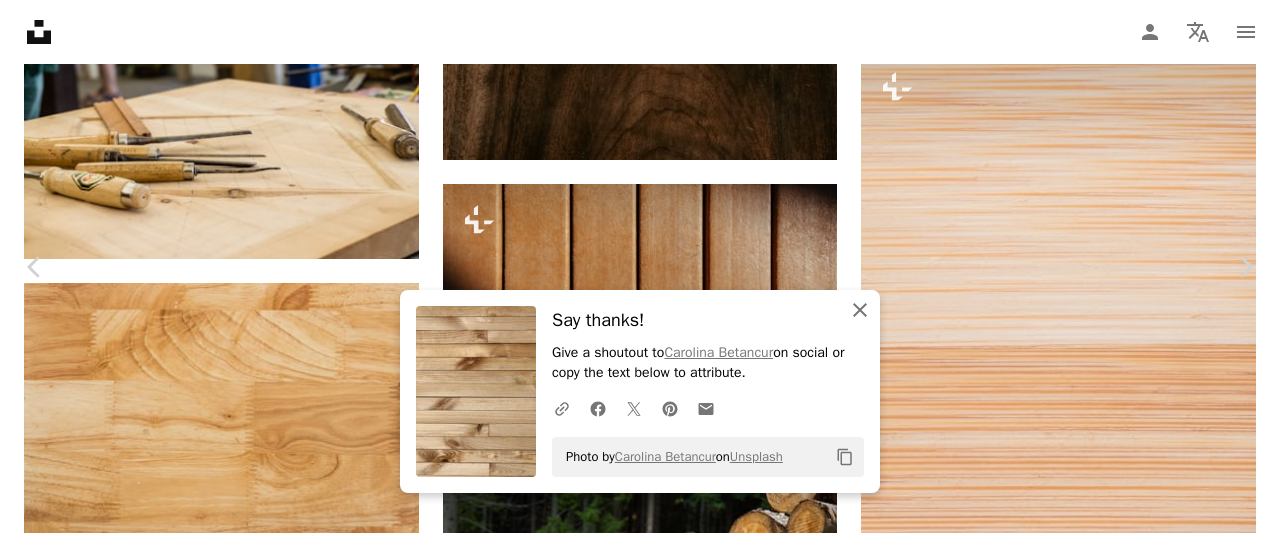 click on "An X shape" 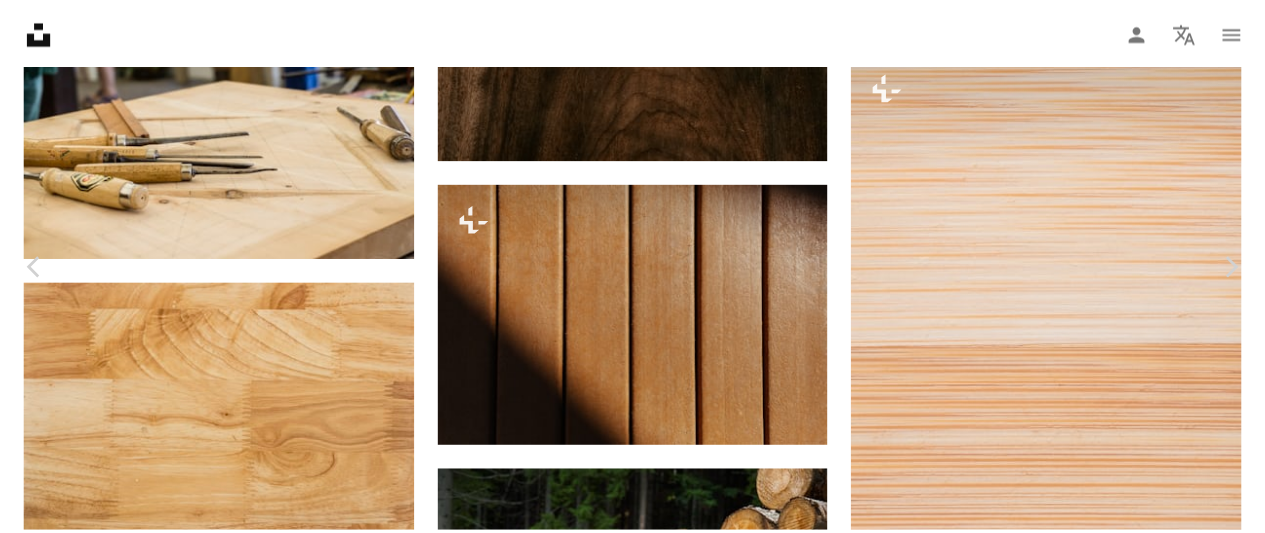scroll, scrollTop: 300, scrollLeft: 0, axis: vertical 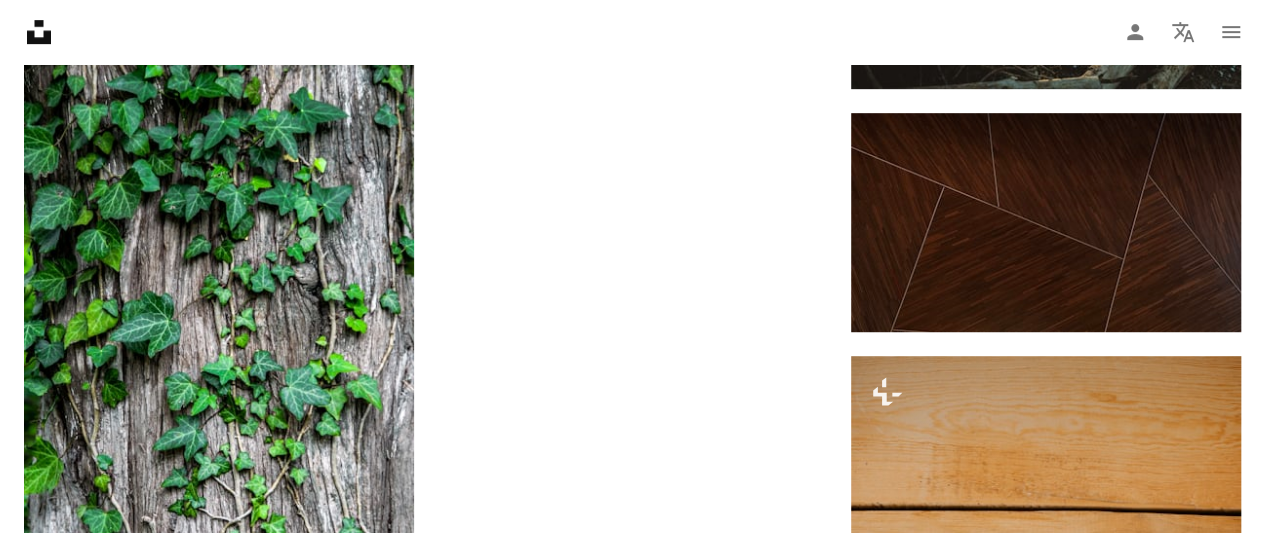 click at bounding box center [633, -2527] 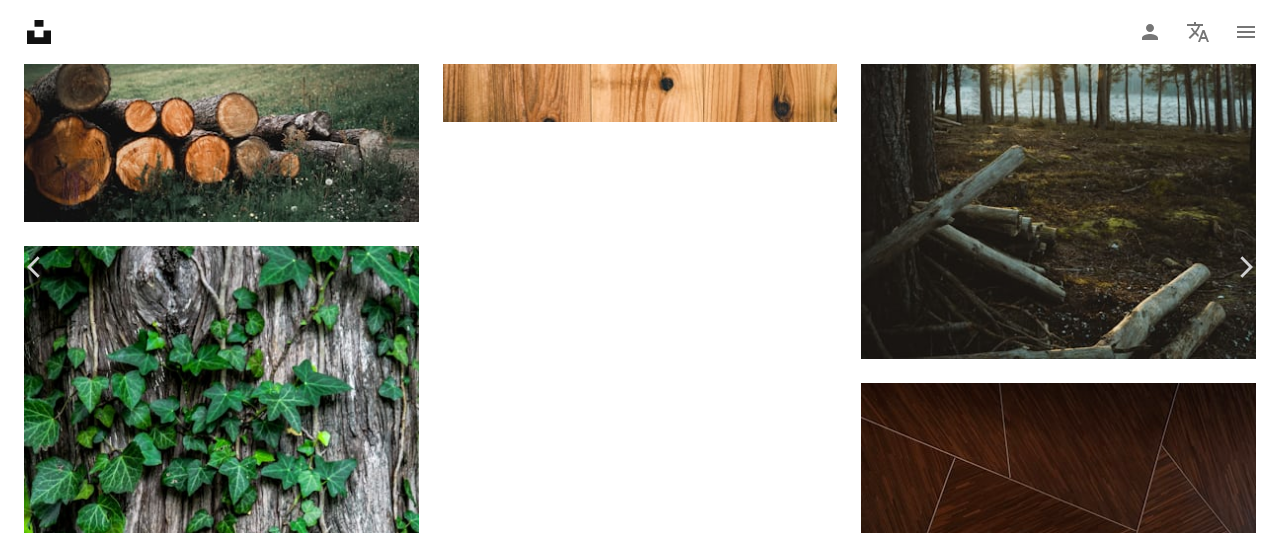 click on "Chevron down" 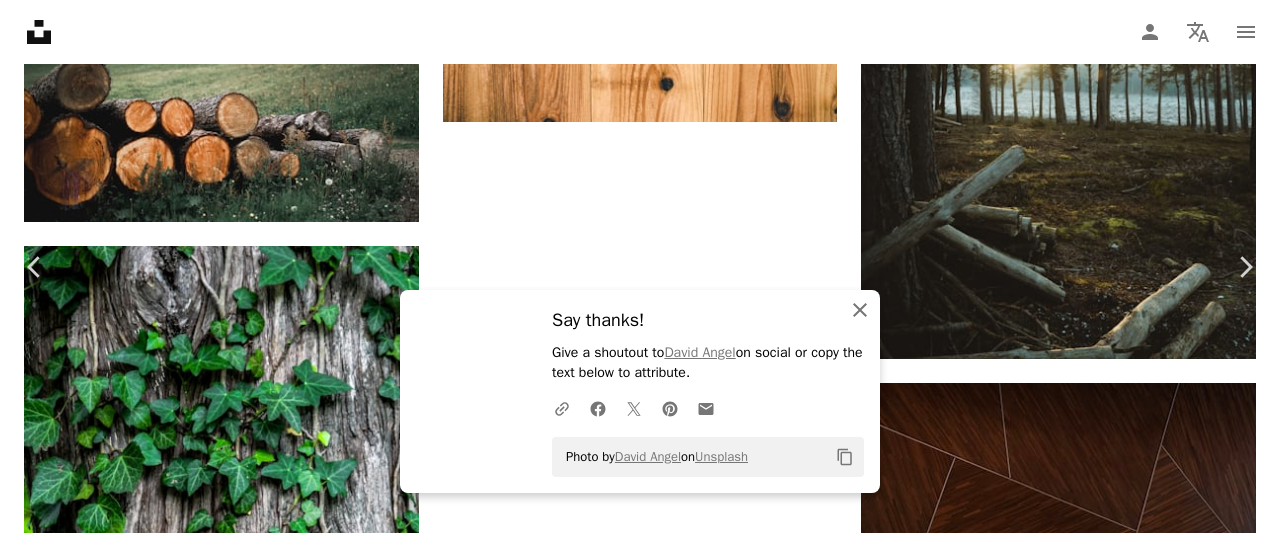 click on "An X shape" 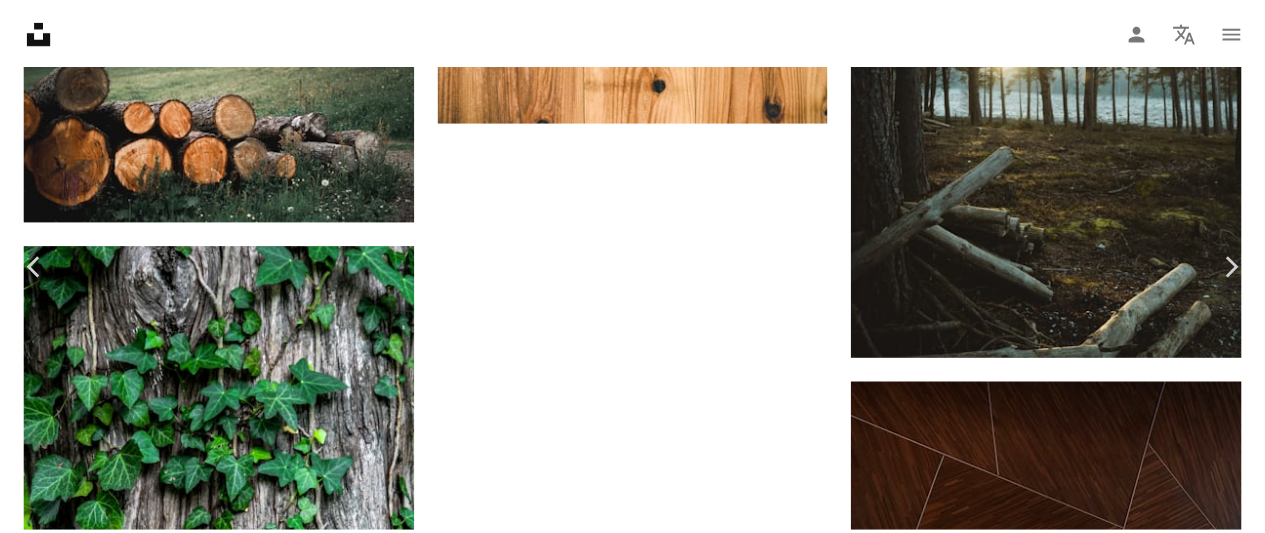 scroll, scrollTop: 300, scrollLeft: 0, axis: vertical 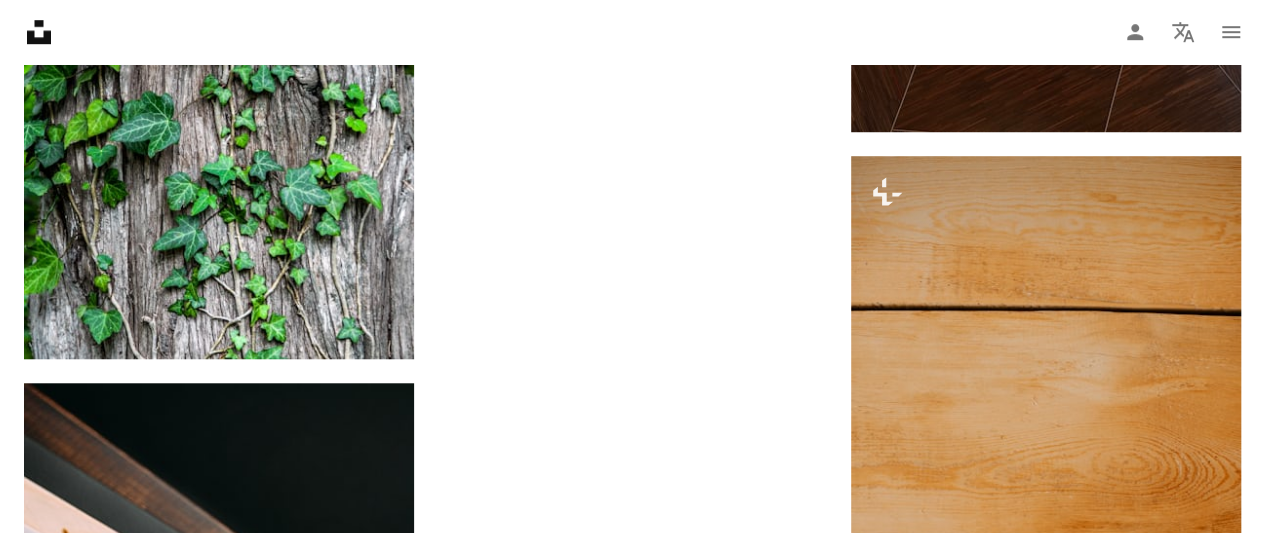 click at bounding box center (1046, -1012) 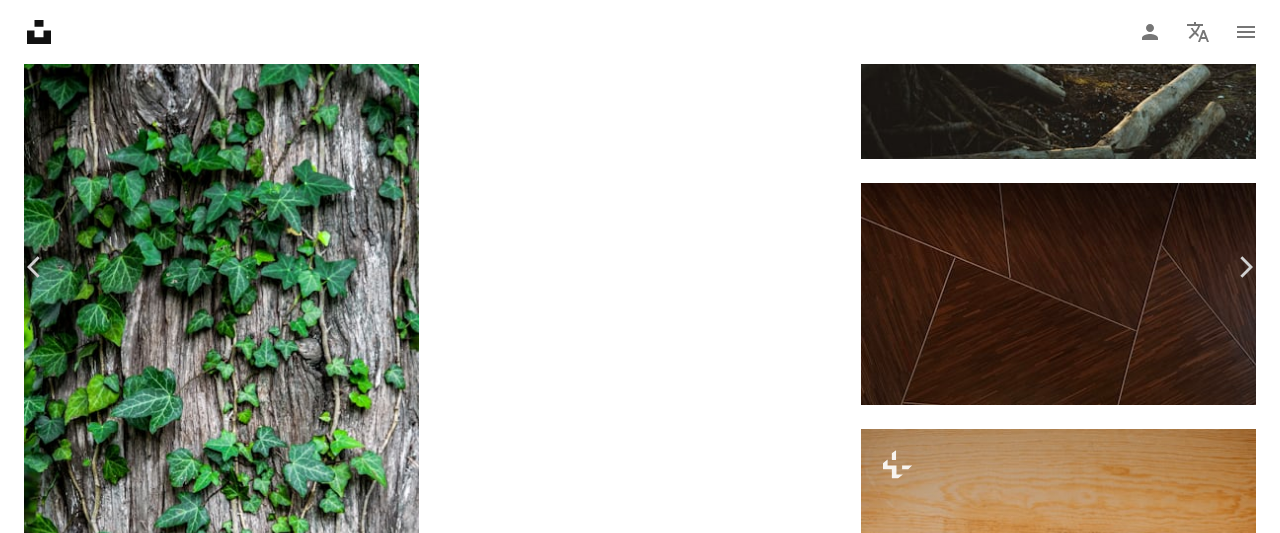 click on "An X shape" at bounding box center [20, 20] 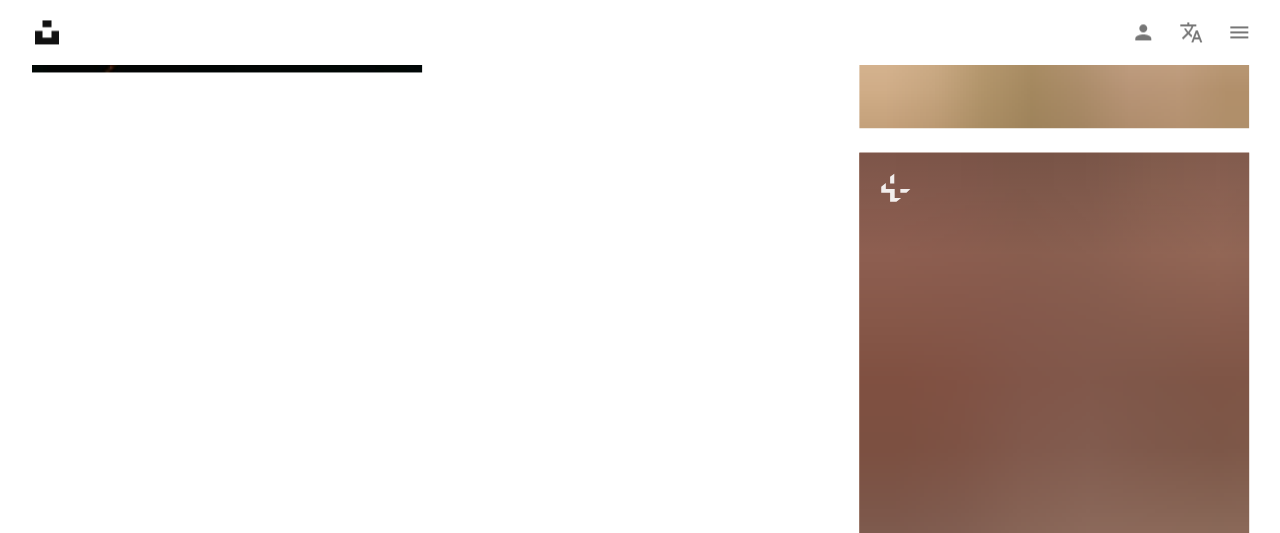 scroll, scrollTop: 24400, scrollLeft: 0, axis: vertical 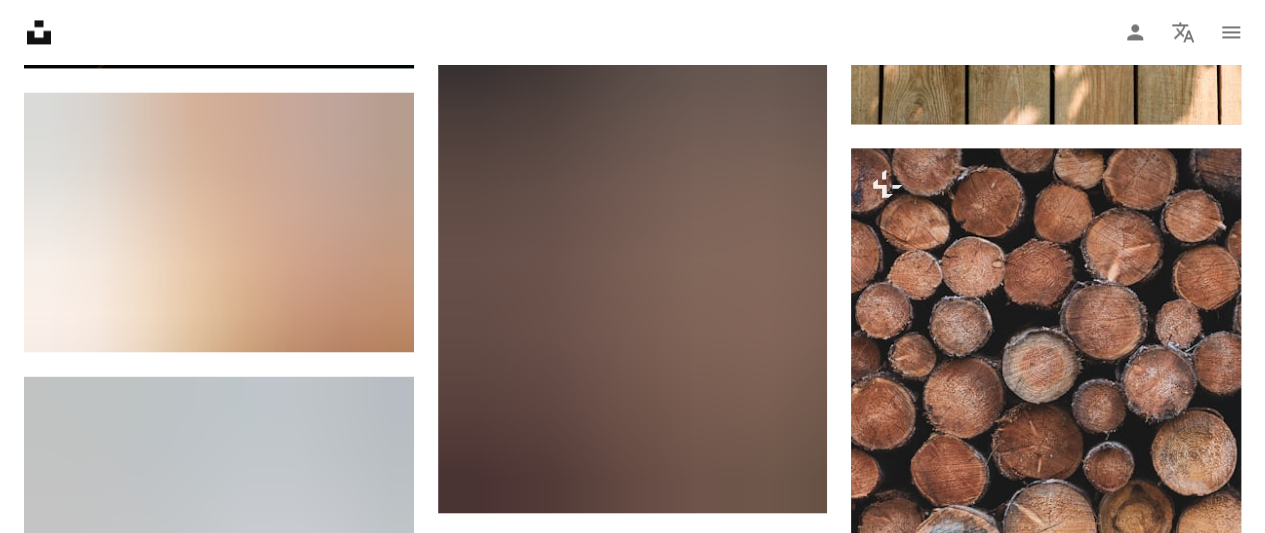 click at bounding box center [219, -1847] 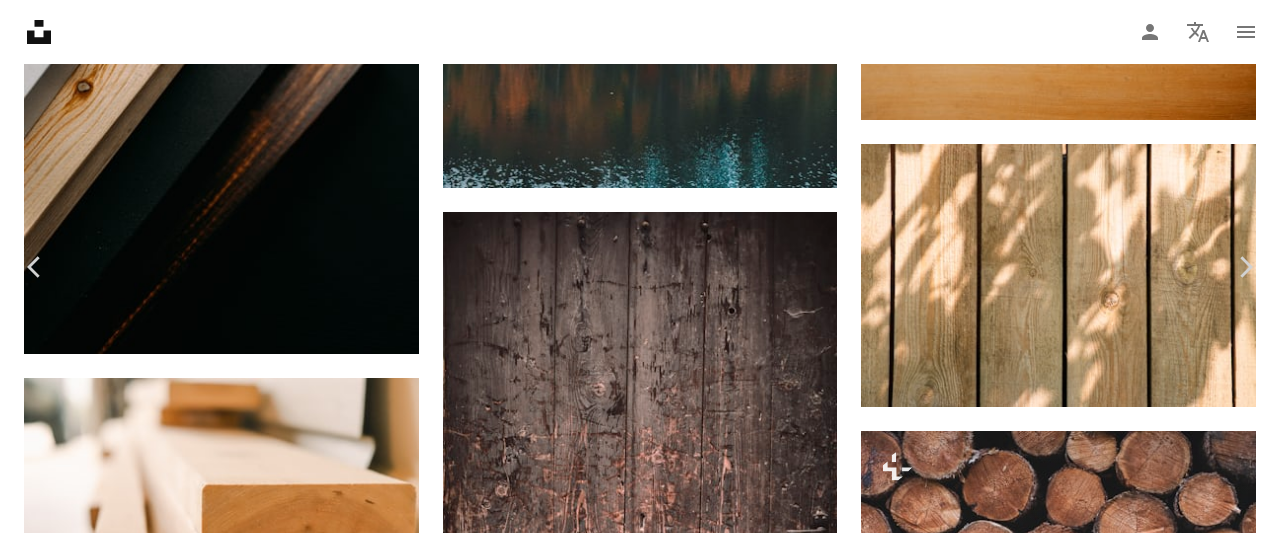 click on "Chevron down" 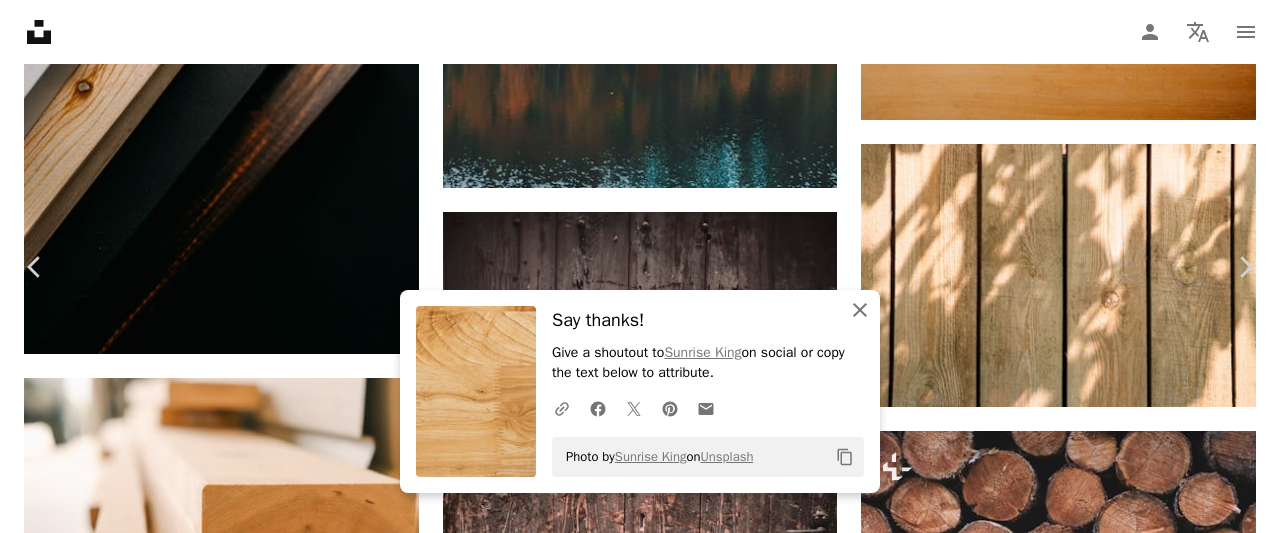 click 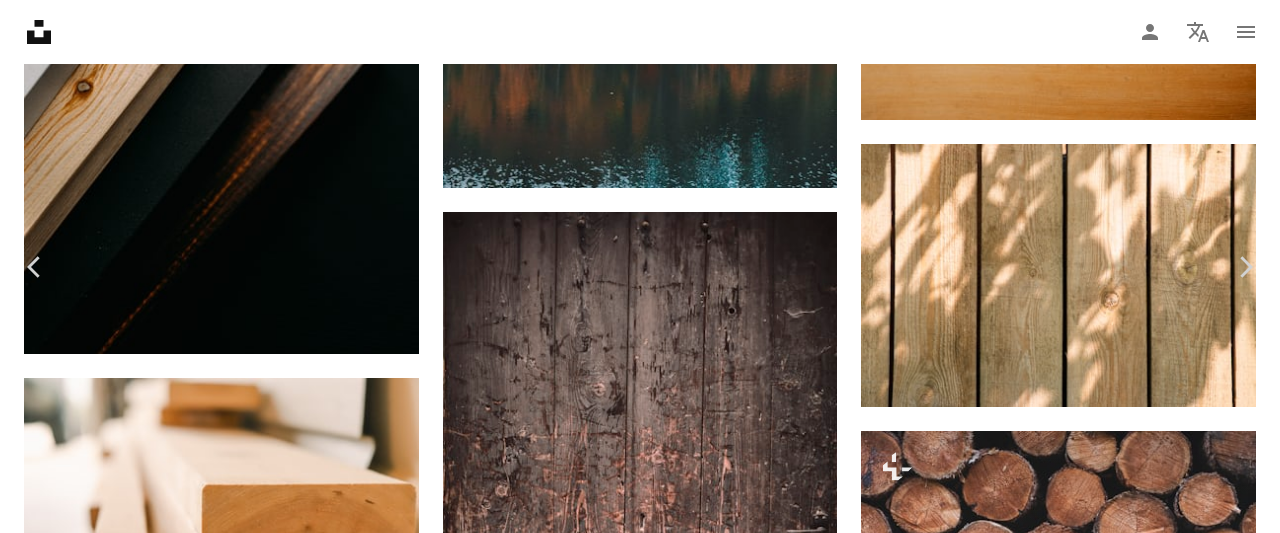 scroll, scrollTop: 300, scrollLeft: 0, axis: vertical 